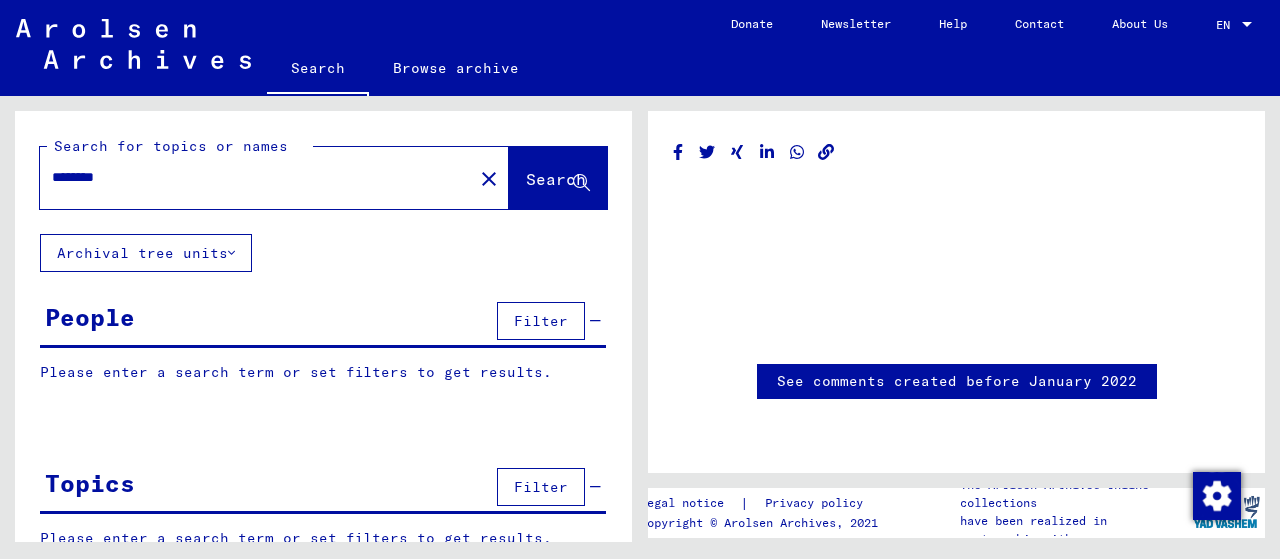 scroll, scrollTop: 0, scrollLeft: 0, axis: both 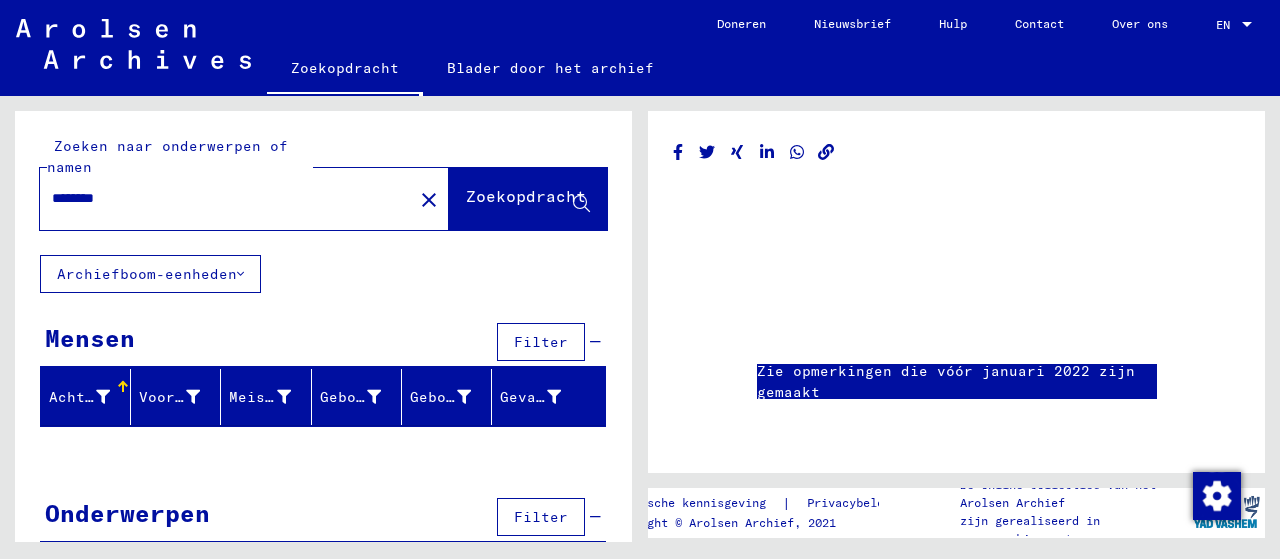 click on "Zoekopdracht" 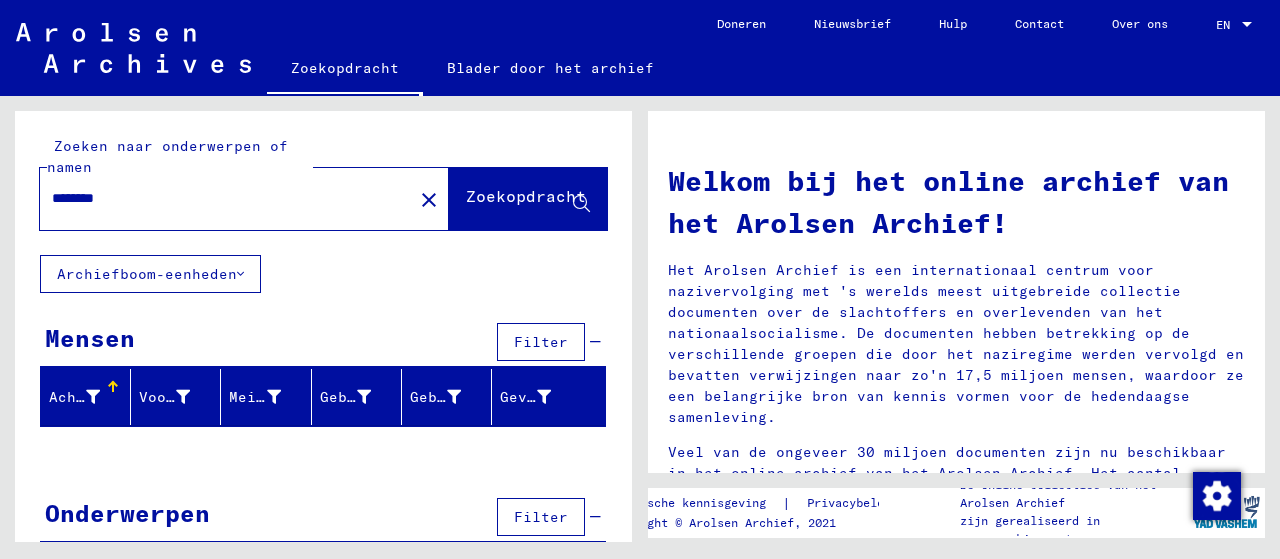 click on "********" at bounding box center (220, 198) 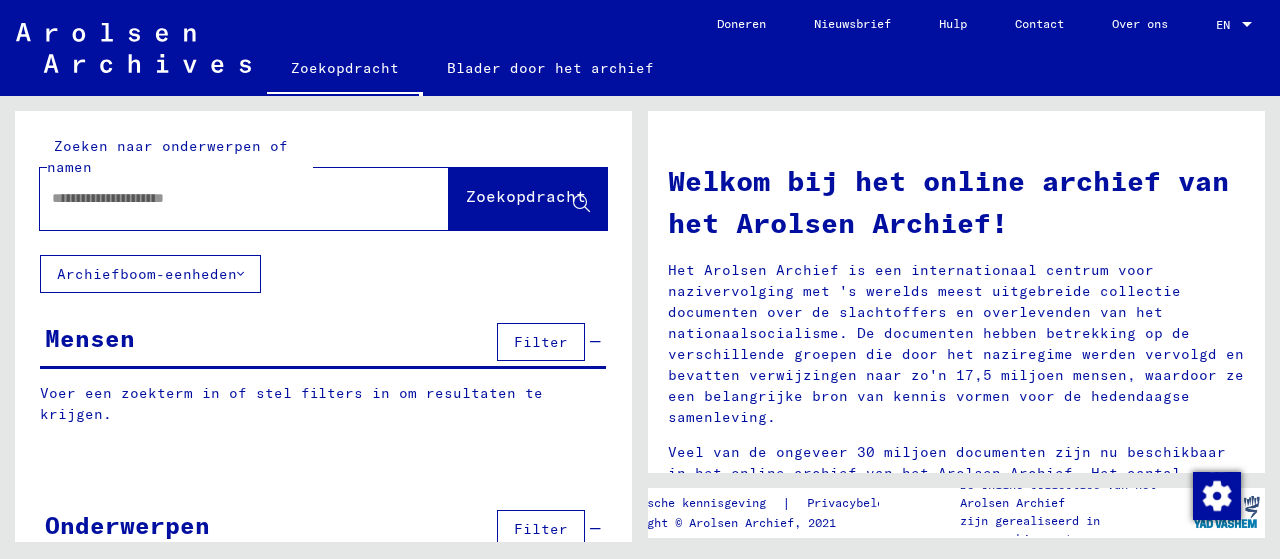 click at bounding box center [220, 198] 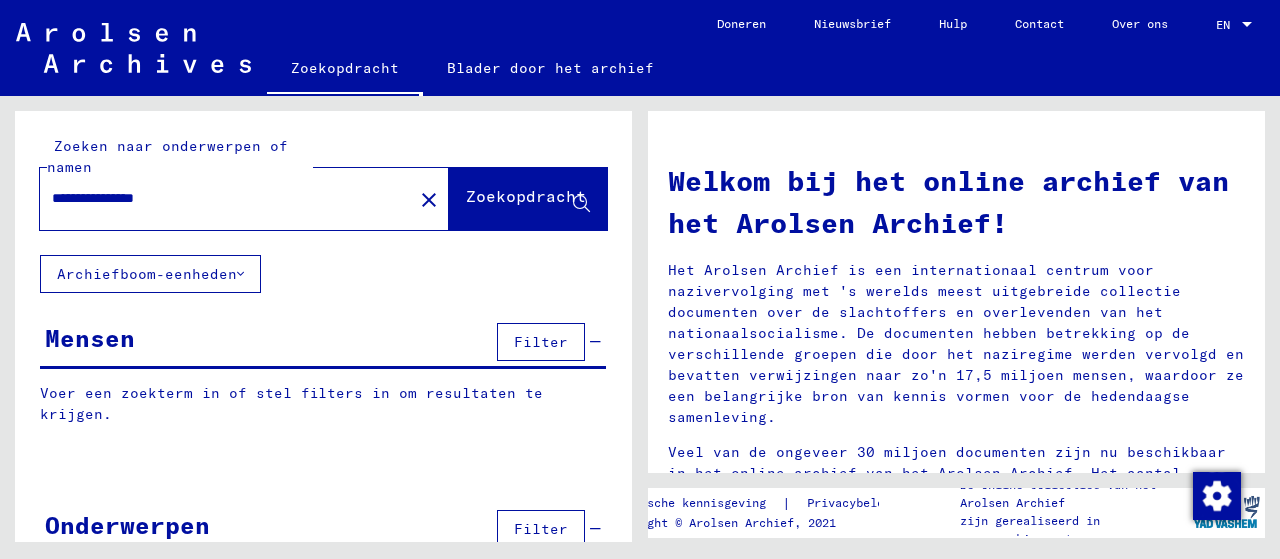 click on "Zoekopdracht" 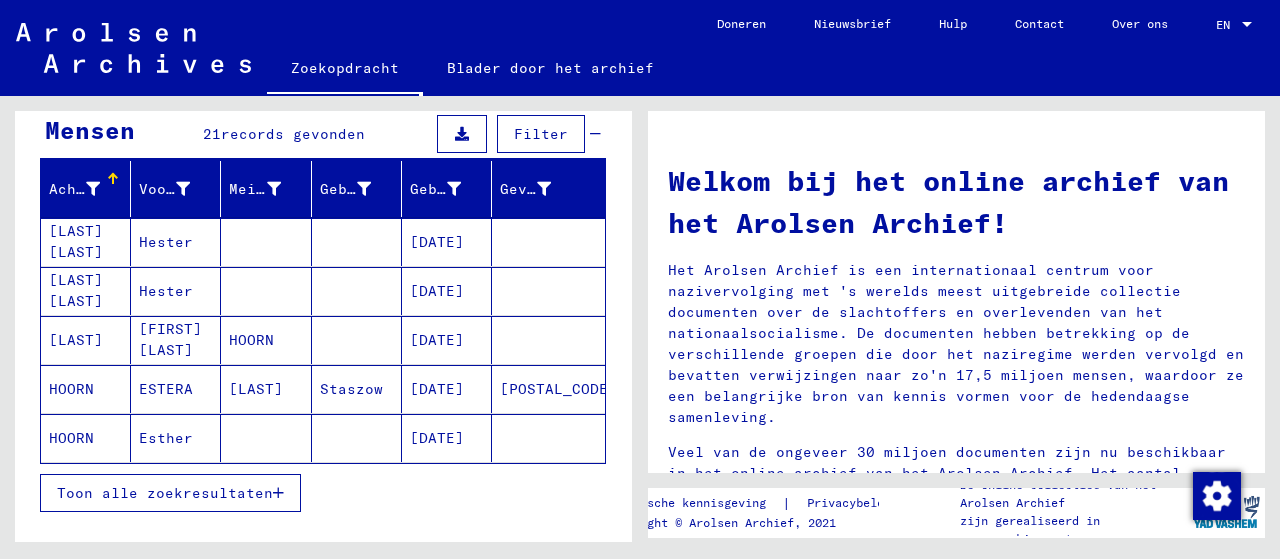 scroll, scrollTop: 300, scrollLeft: 0, axis: vertical 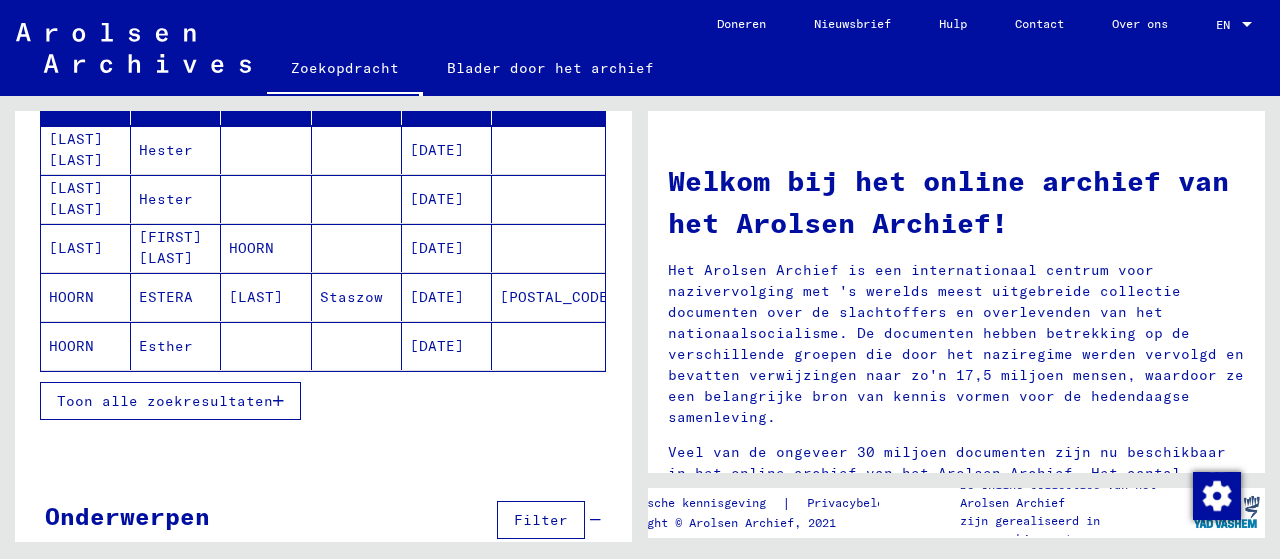 click on "Toon alle zoekresultaten" at bounding box center [165, 401] 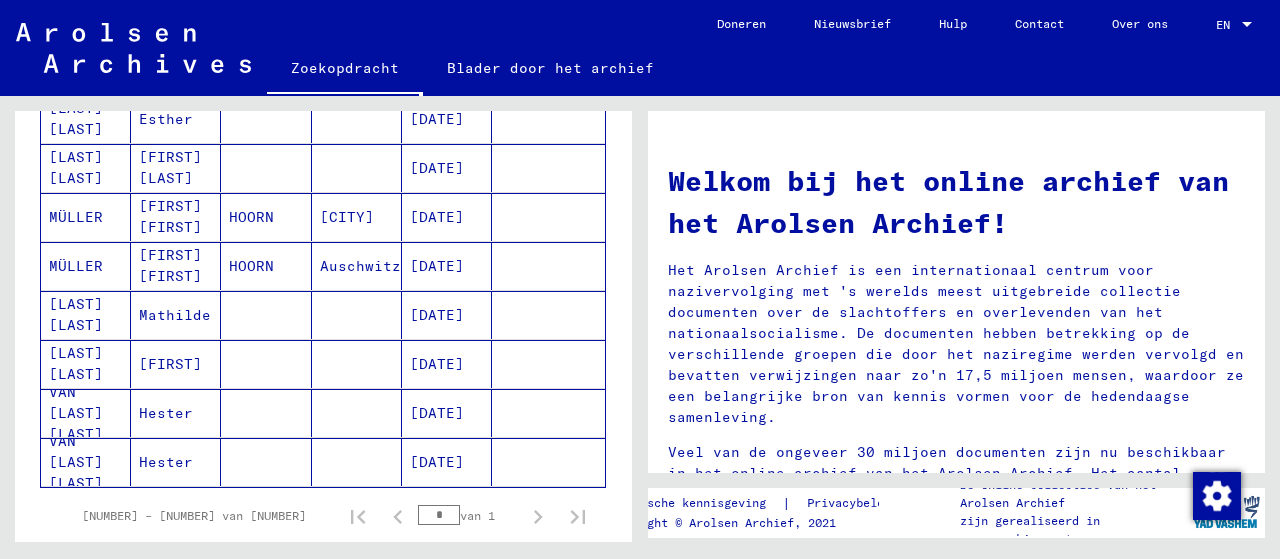 scroll, scrollTop: 1000, scrollLeft: 0, axis: vertical 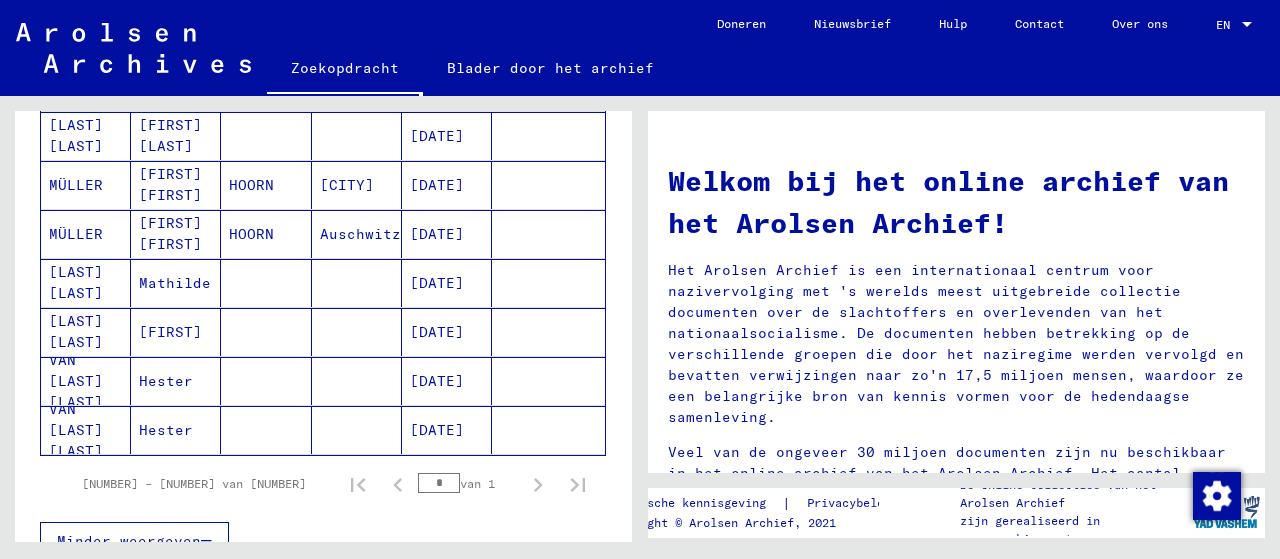 click on "Hester" at bounding box center (166, 430) 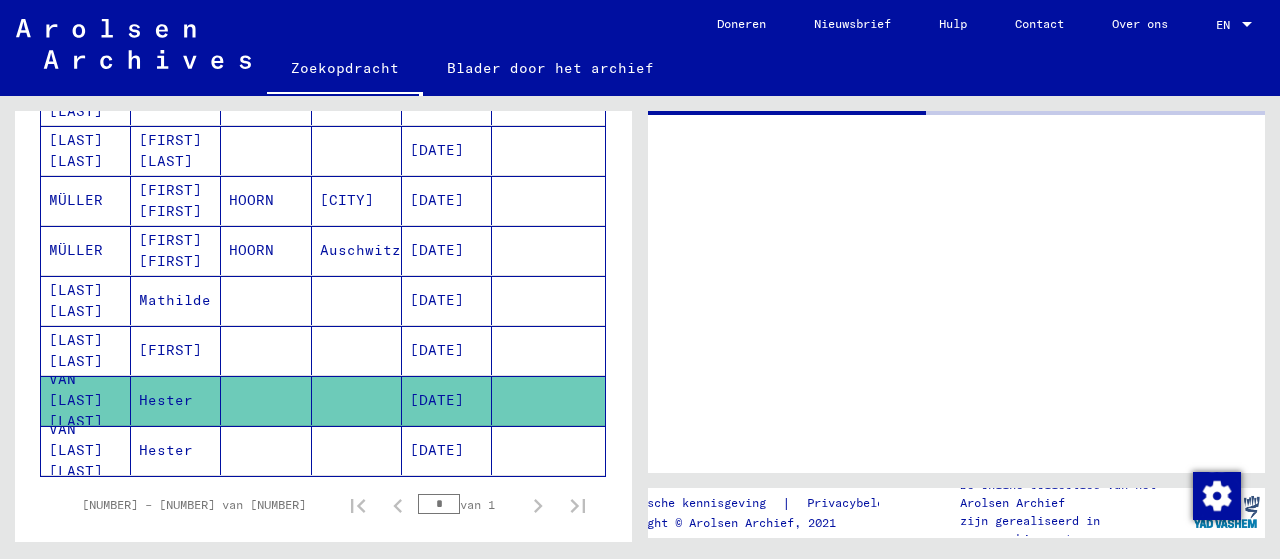scroll, scrollTop: 1009, scrollLeft: 0, axis: vertical 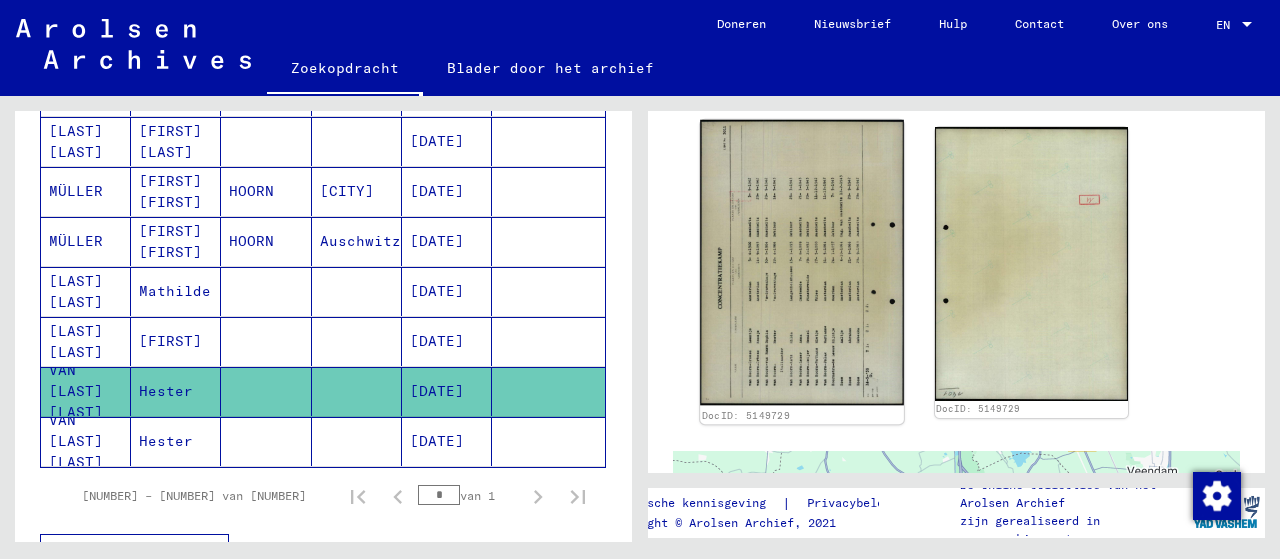 click 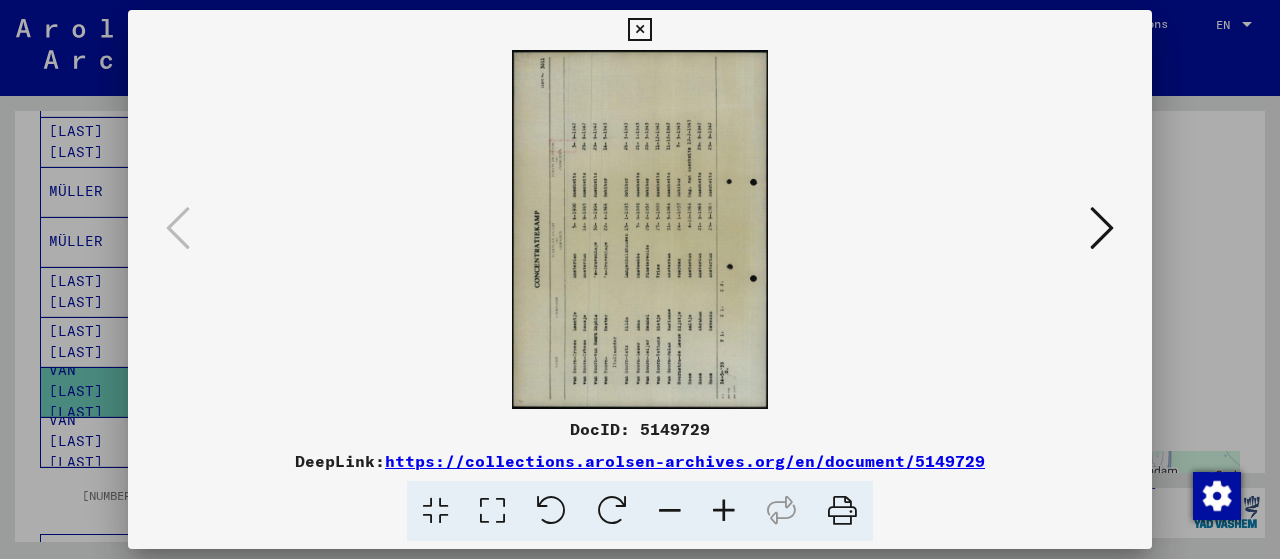 click at bounding box center [612, 511] 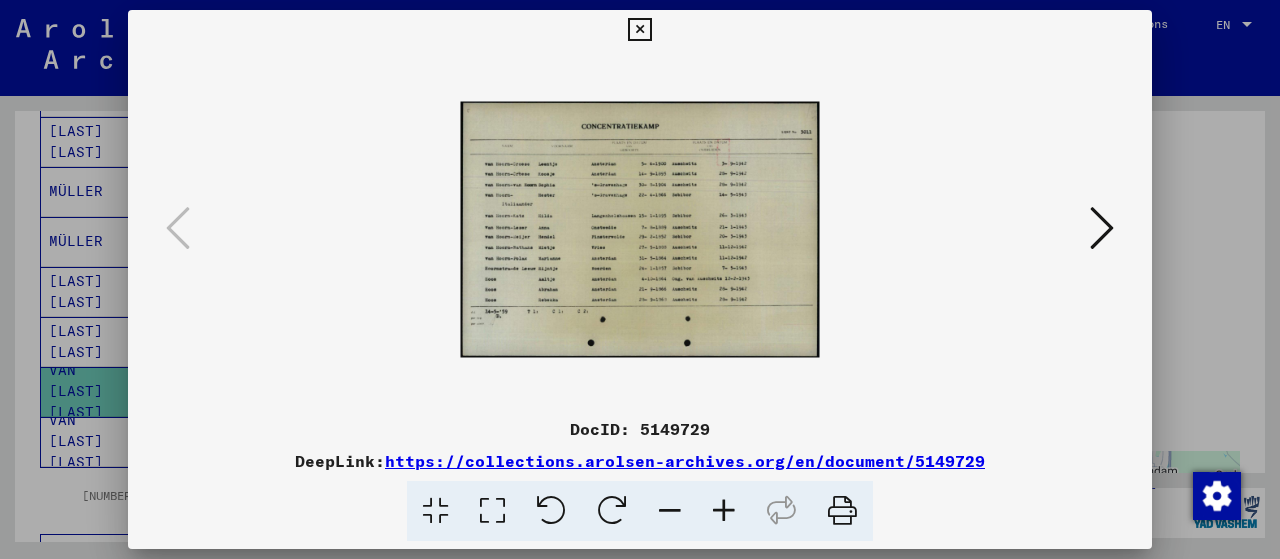 click at bounding box center [1102, 228] 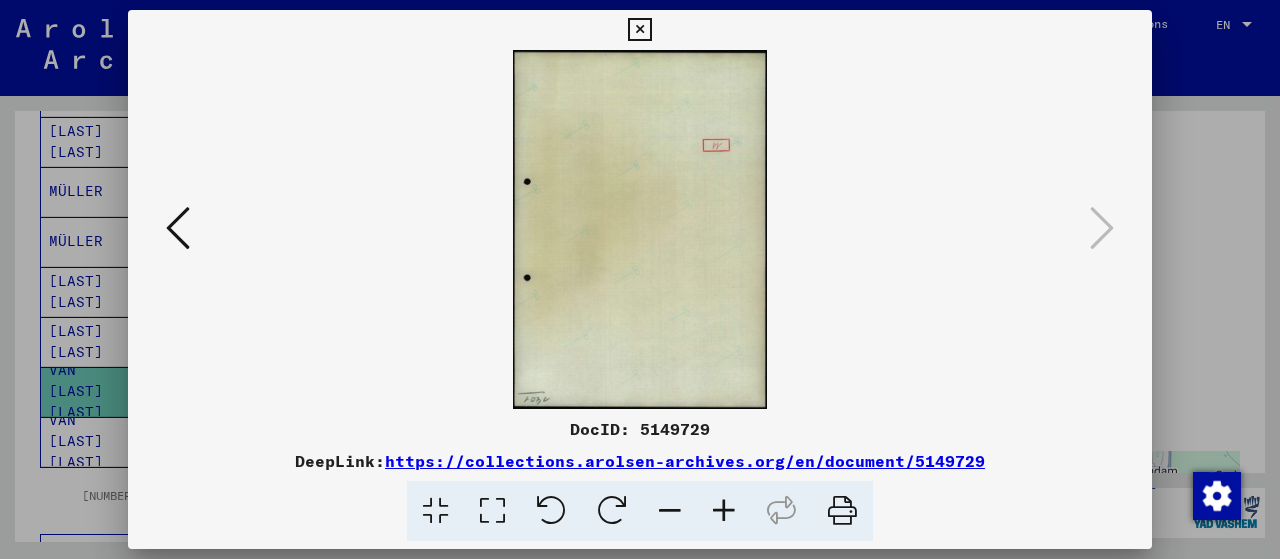 click at bounding box center [639, 30] 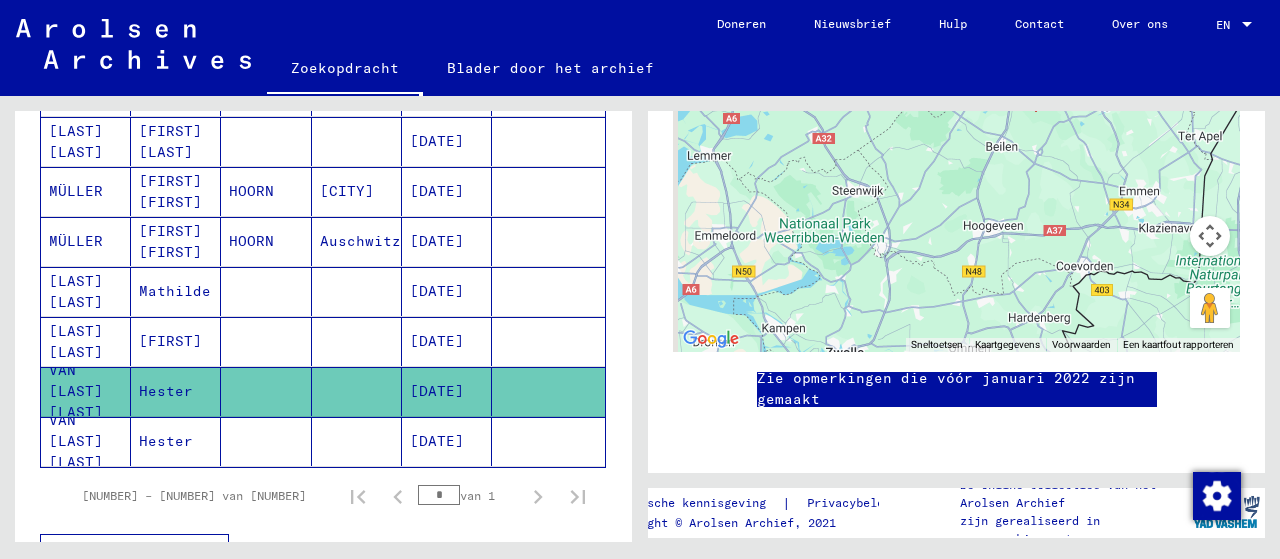 scroll, scrollTop: 1000, scrollLeft: 0, axis: vertical 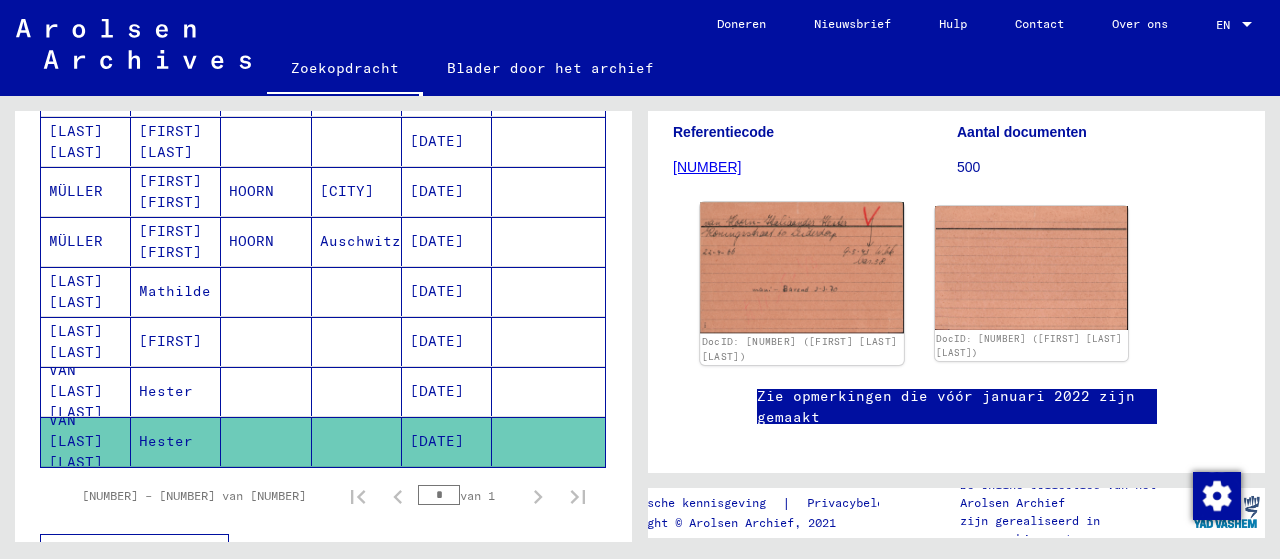 click 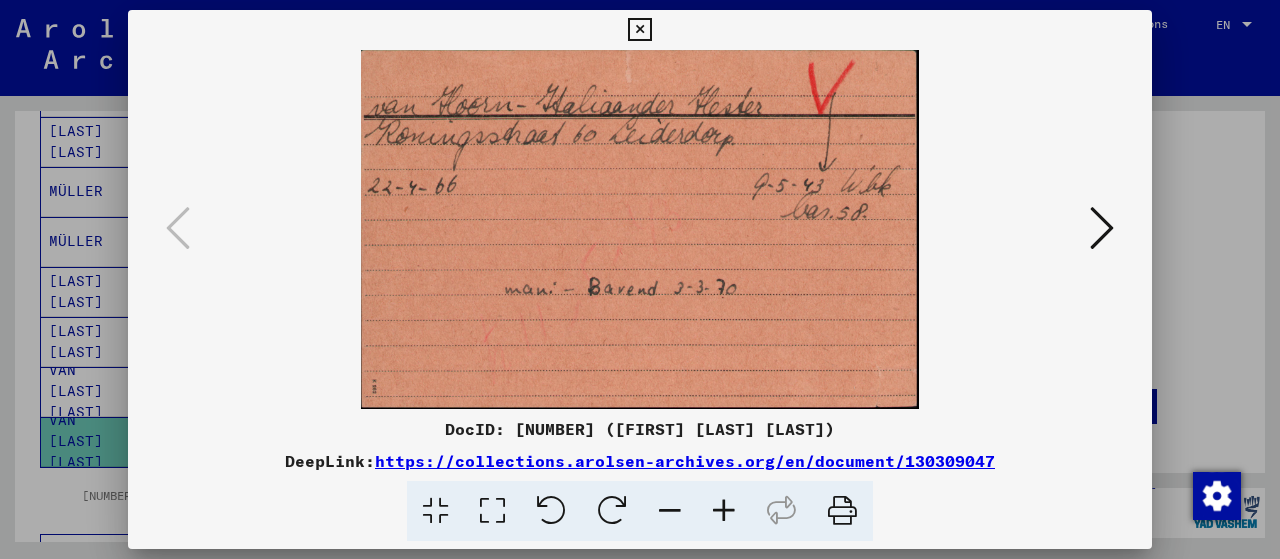 click at bounding box center (1102, 228) 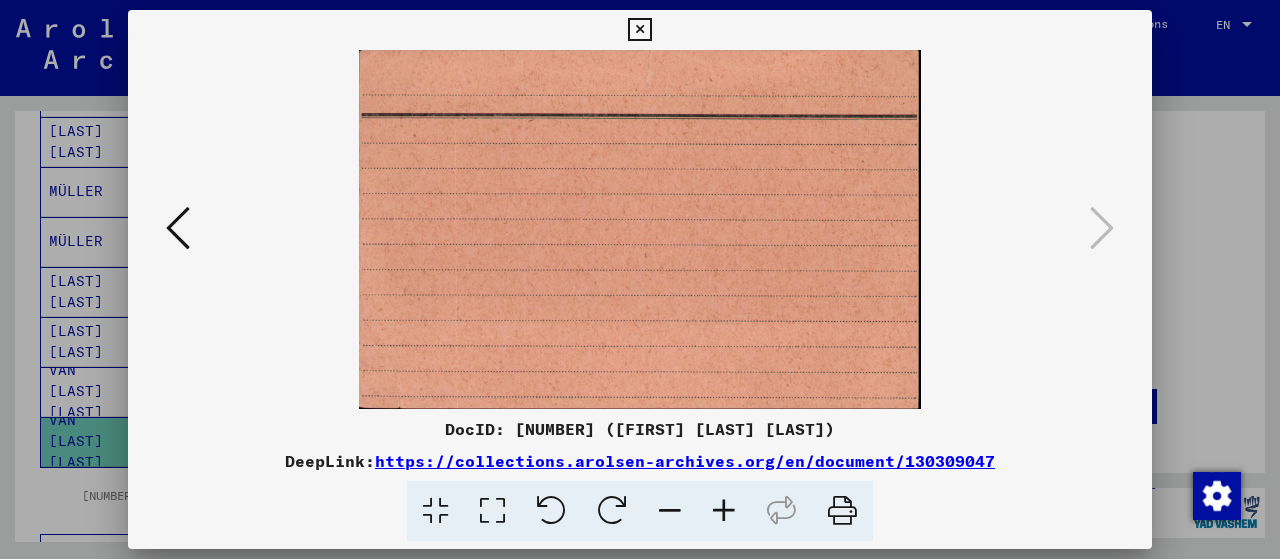 click at bounding box center (639, 30) 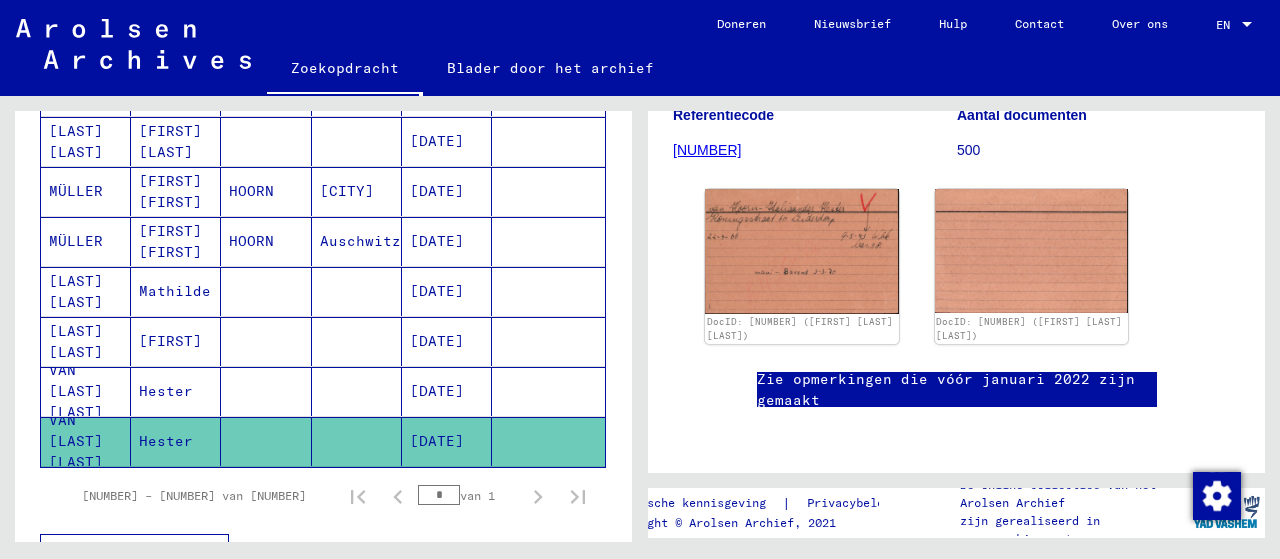 scroll, scrollTop: 120, scrollLeft: 0, axis: vertical 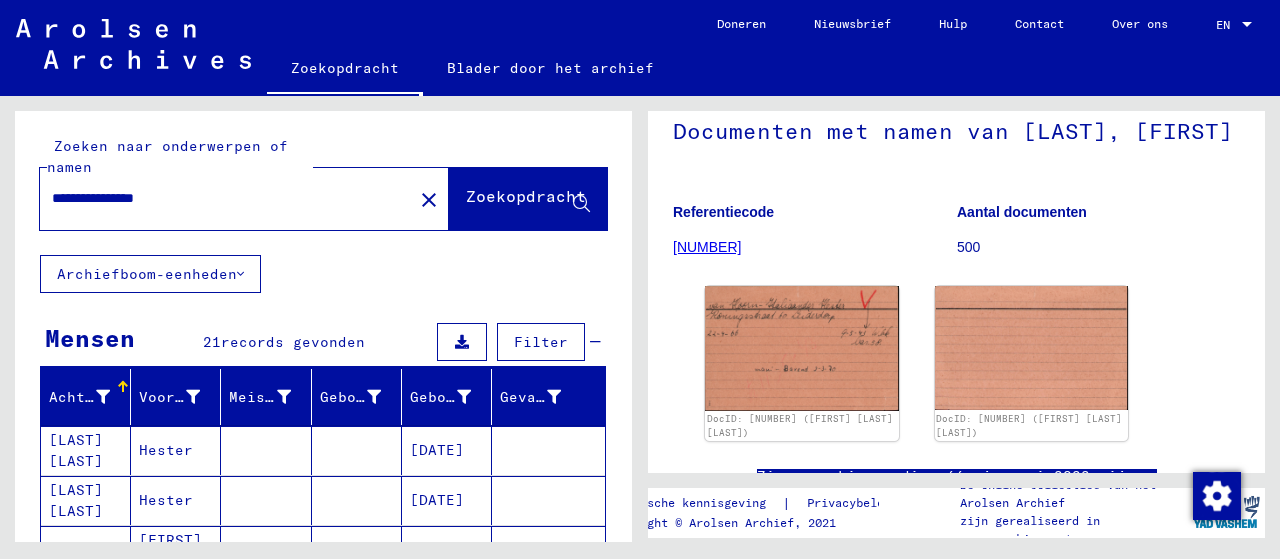 click on "**********" at bounding box center [226, 198] 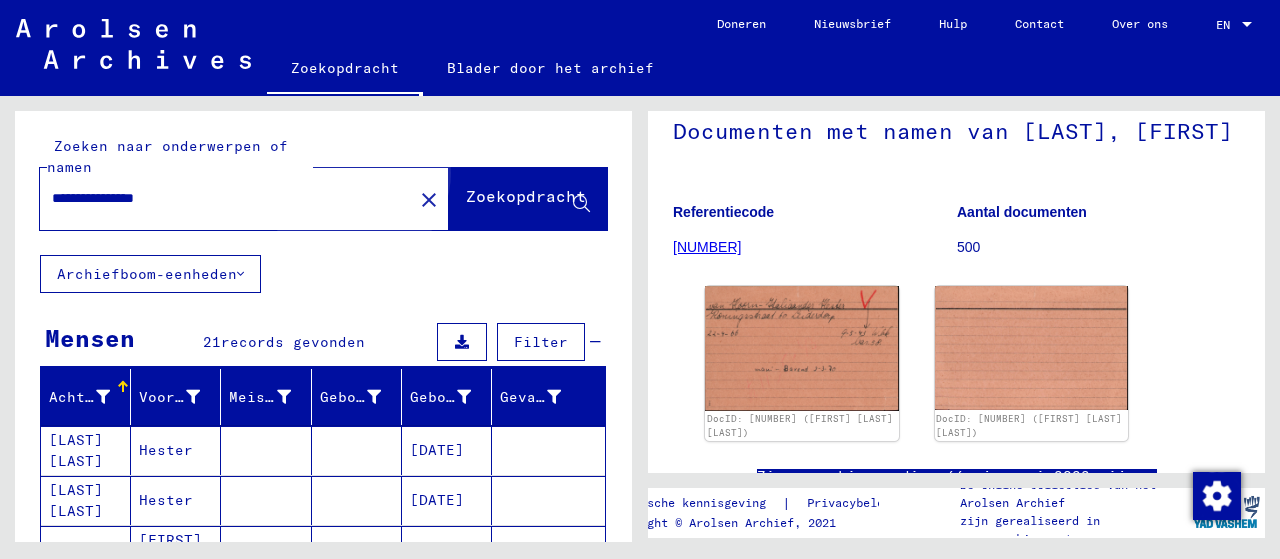 click on "Zoekopdracht" 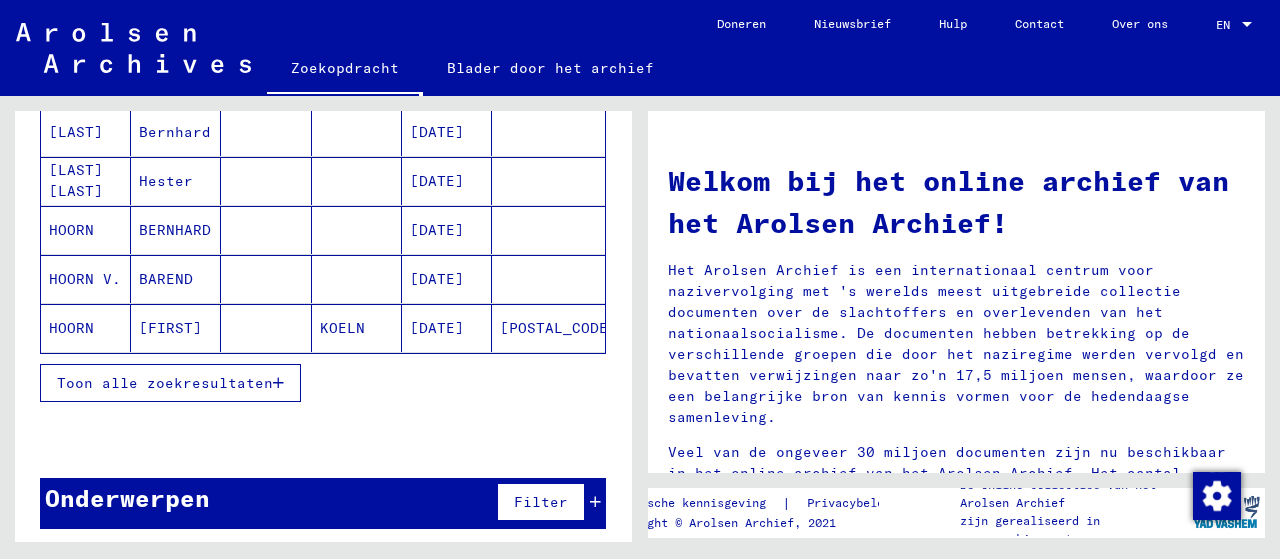 scroll, scrollTop: 319, scrollLeft: 0, axis: vertical 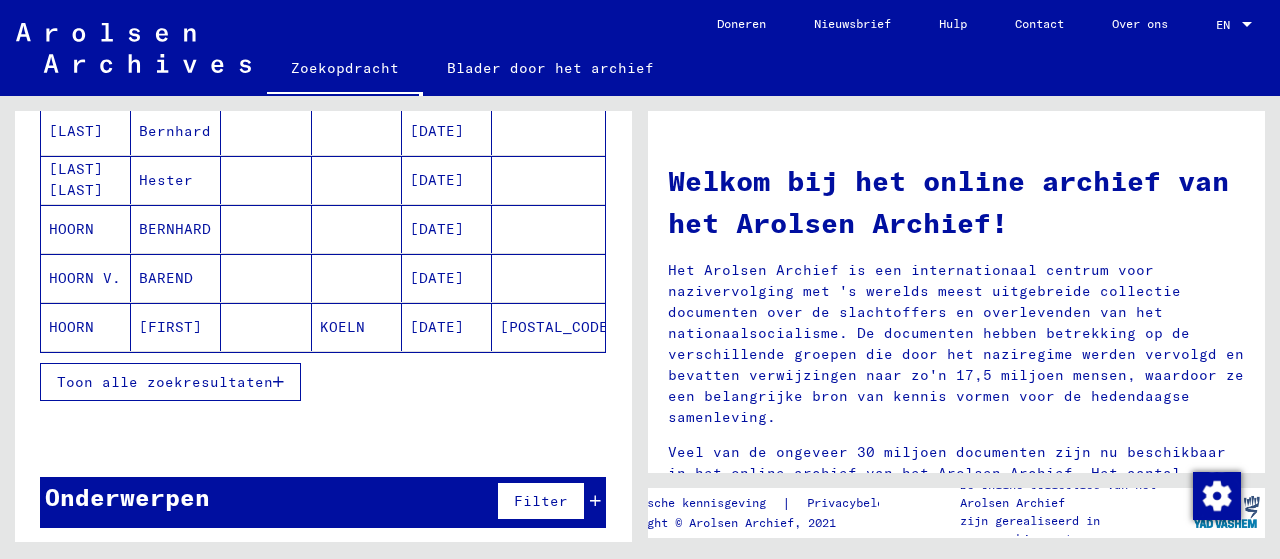 click on "BAREND" at bounding box center [170, 327] 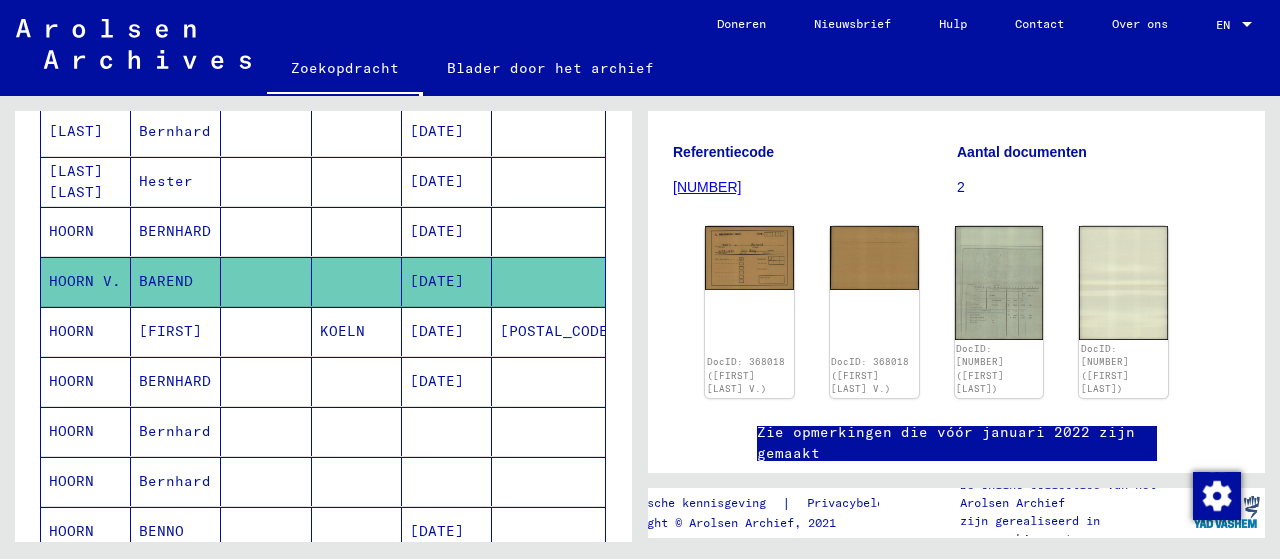 scroll, scrollTop: 300, scrollLeft: 0, axis: vertical 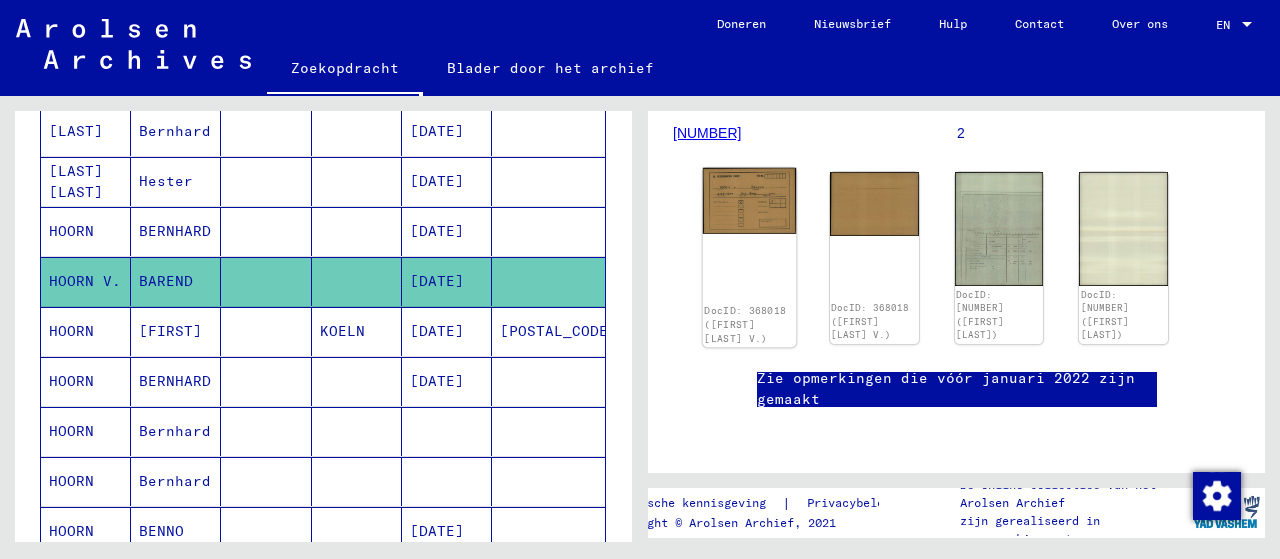 click 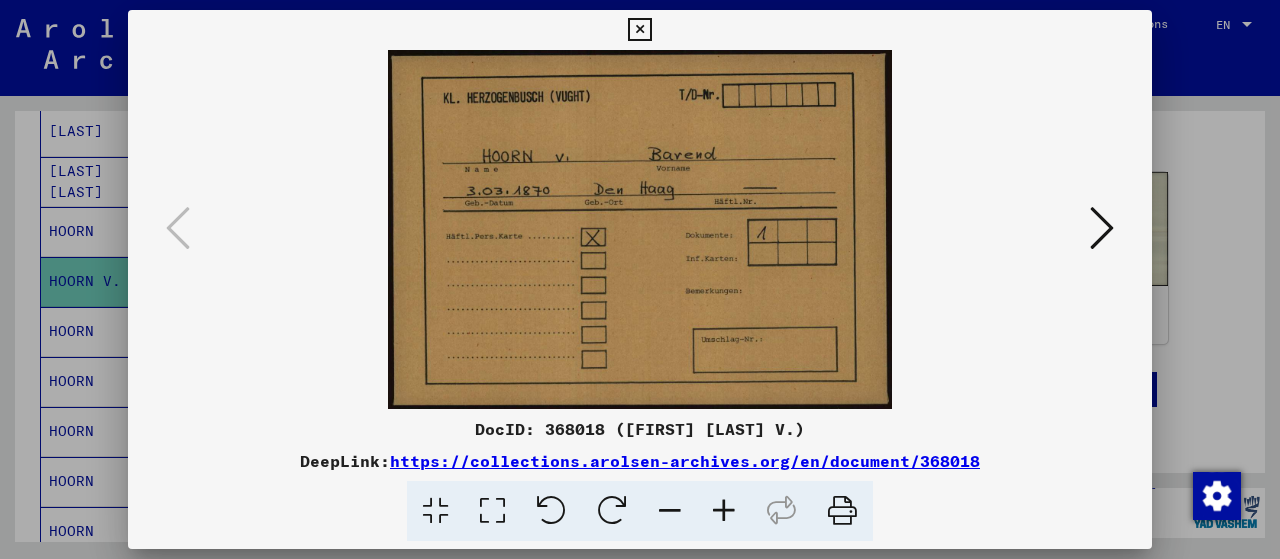 click at bounding box center [1102, 228] 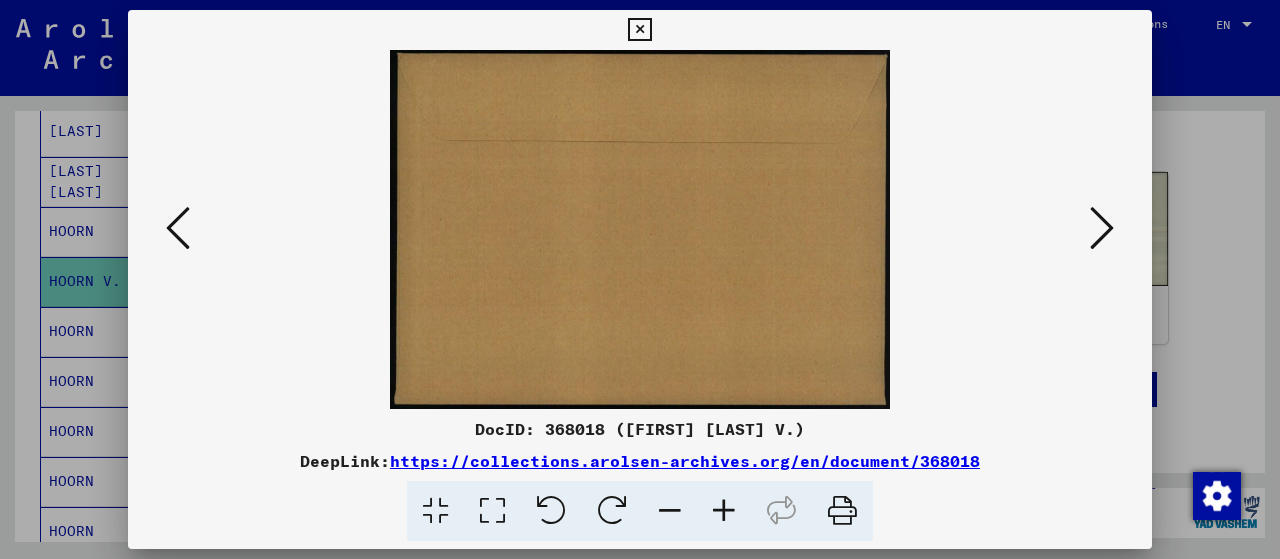 click at bounding box center (1102, 228) 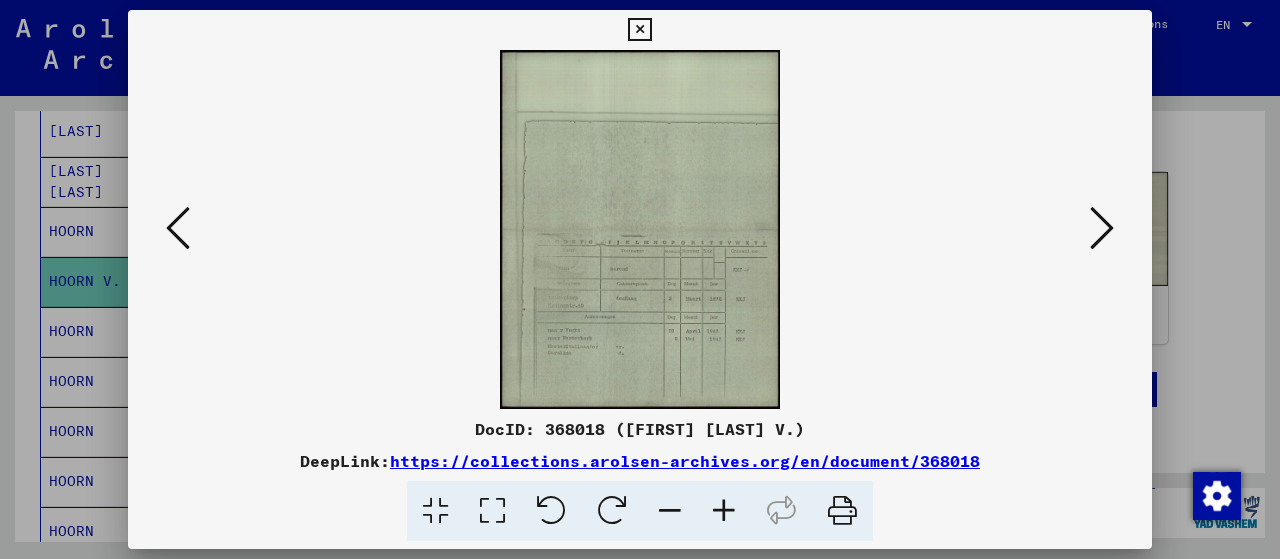 click at bounding box center [639, 30] 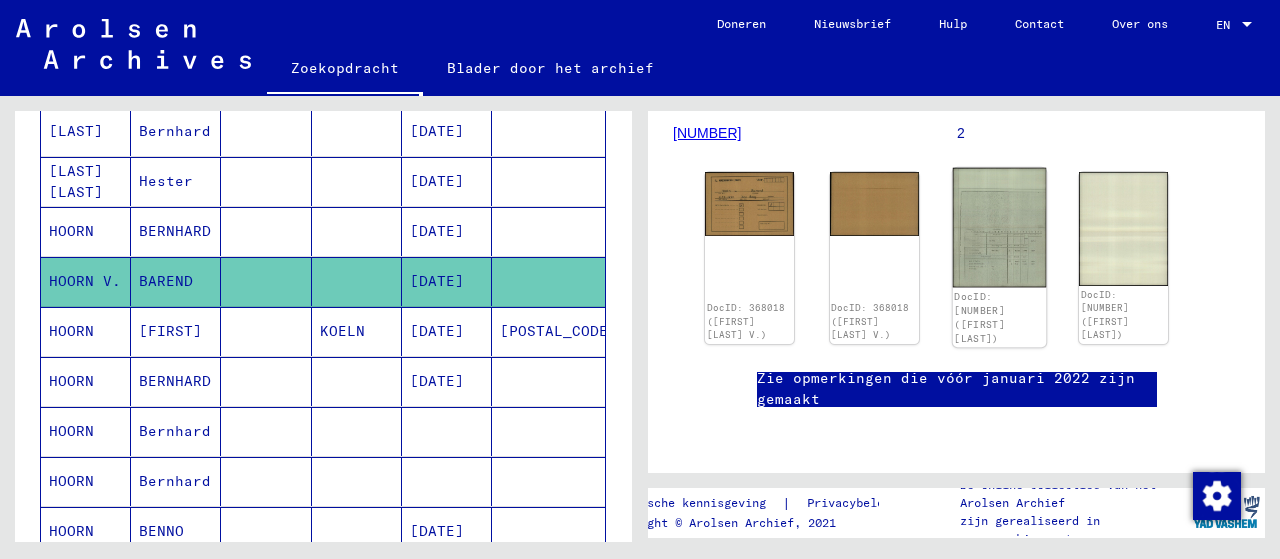 click 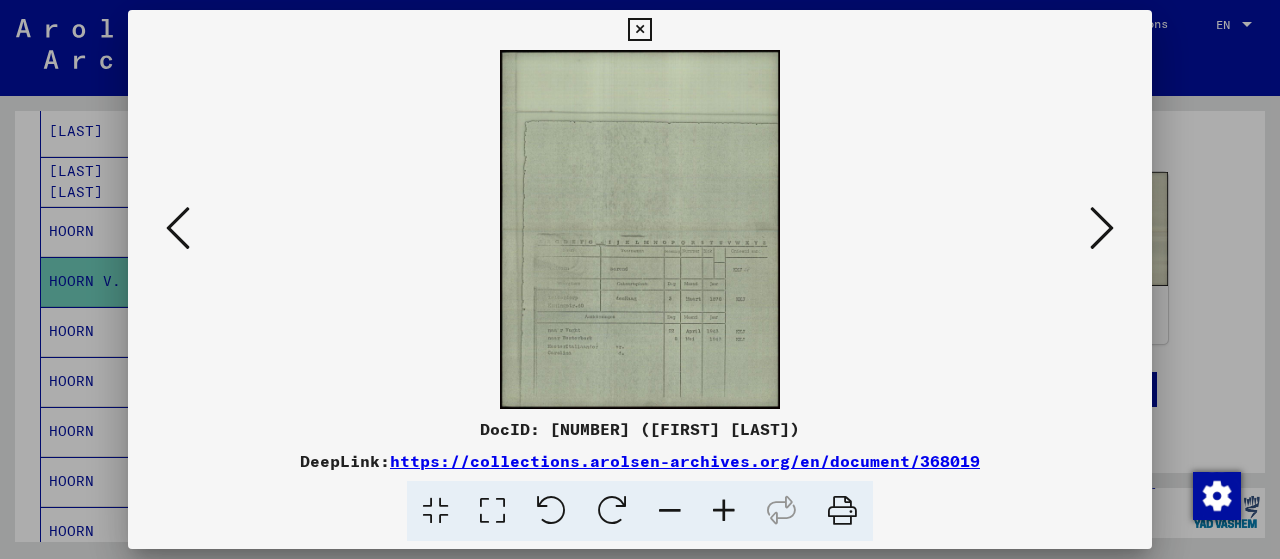 click at bounding box center [640, 229] 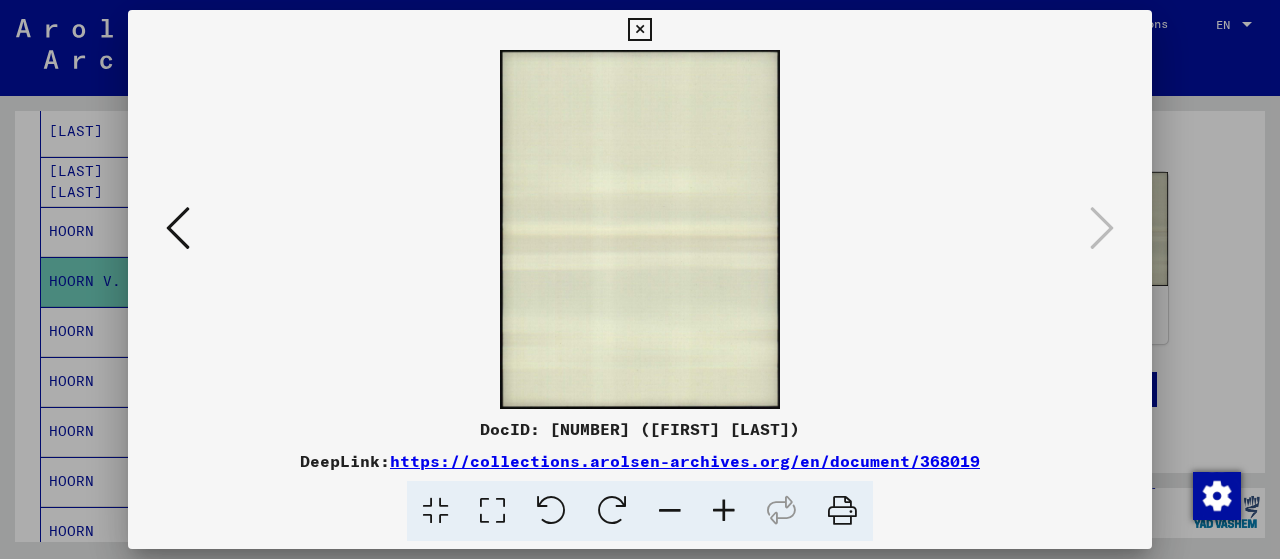 click at bounding box center (639, 30) 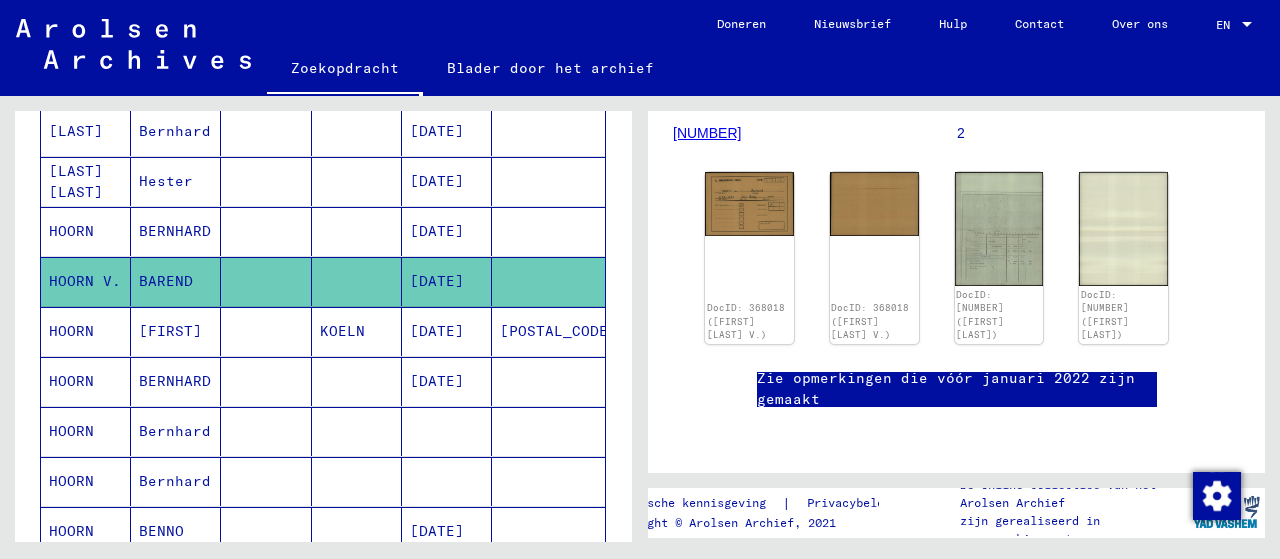 scroll, scrollTop: 677, scrollLeft: 0, axis: vertical 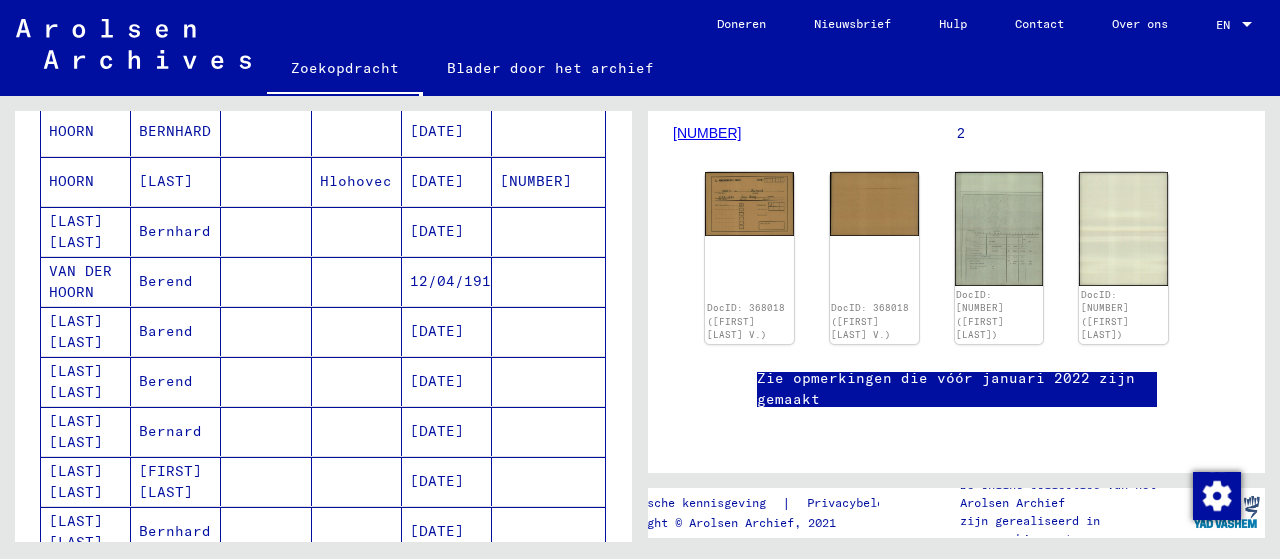 click on "Barend" at bounding box center (166, 381) 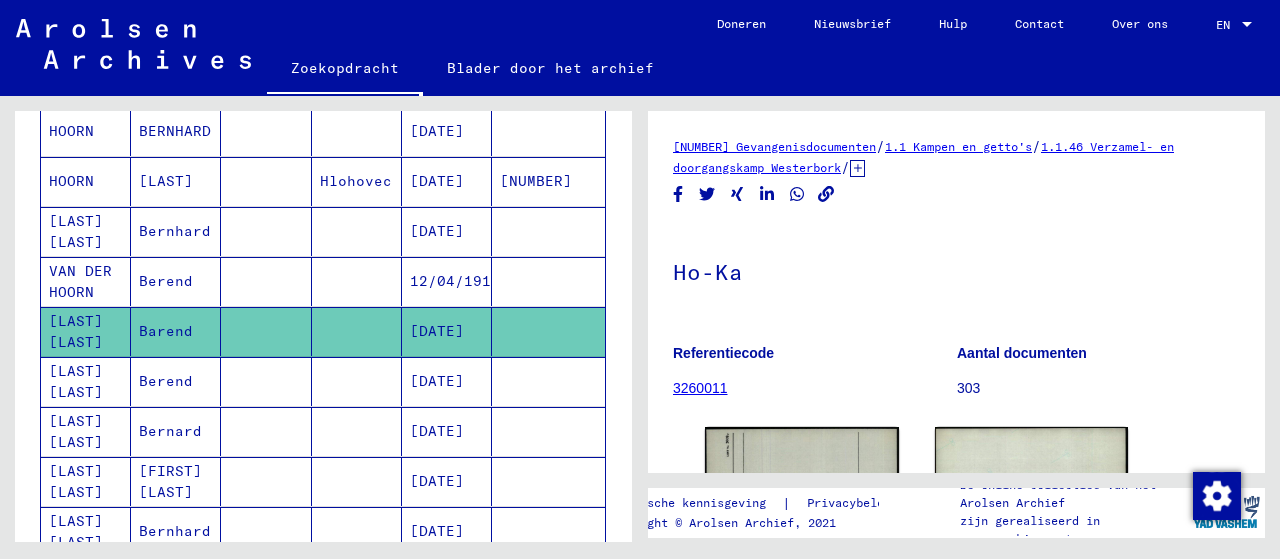 scroll, scrollTop: 0, scrollLeft: 0, axis: both 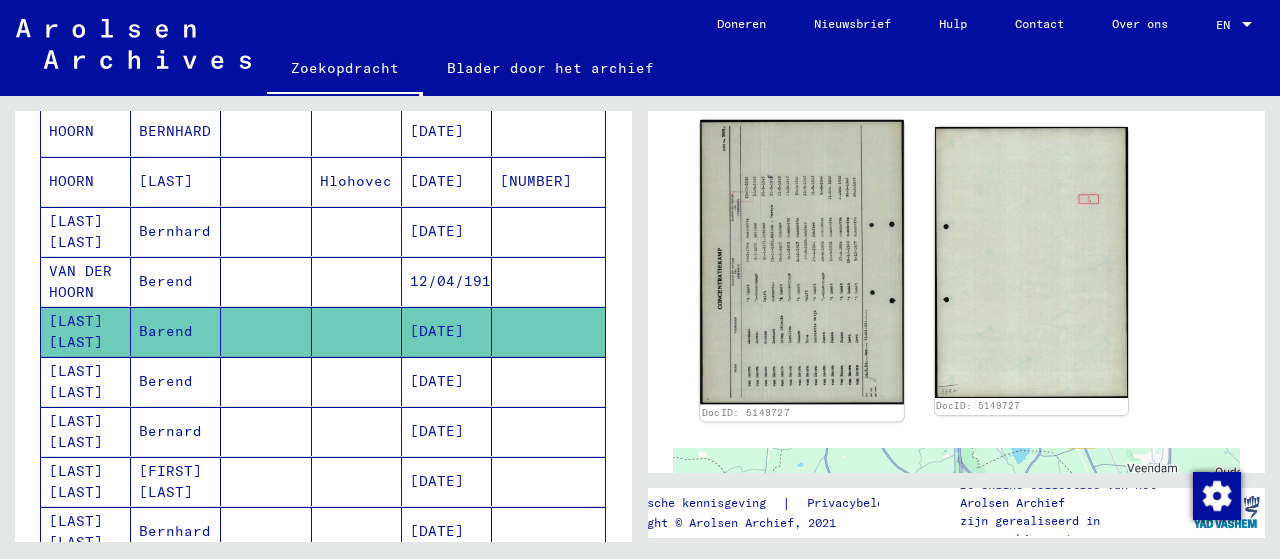 click 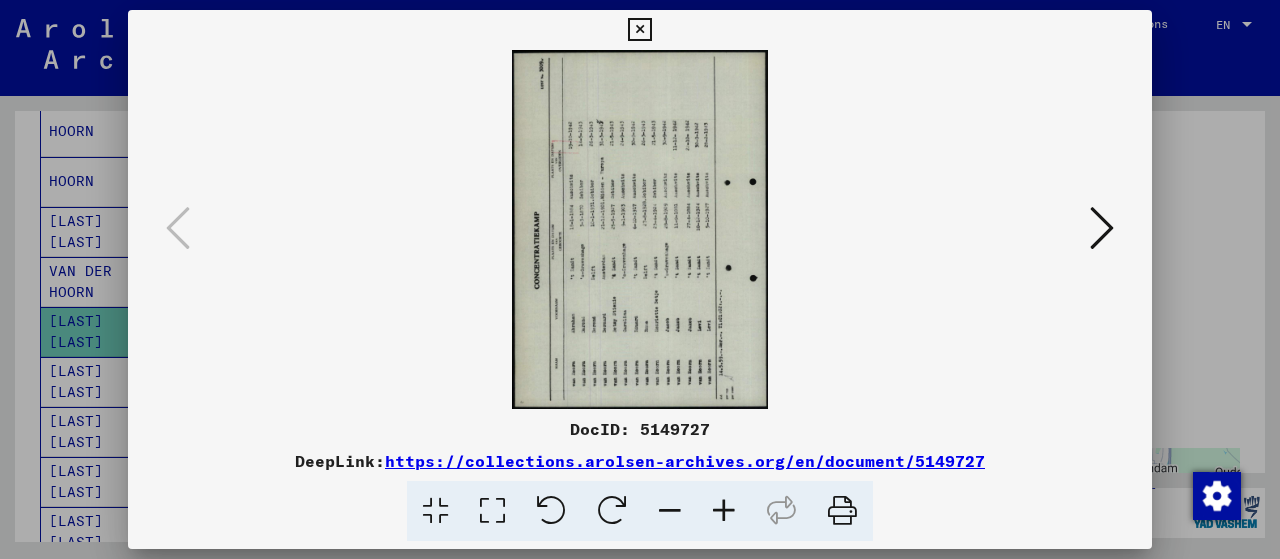 click at bounding box center [612, 511] 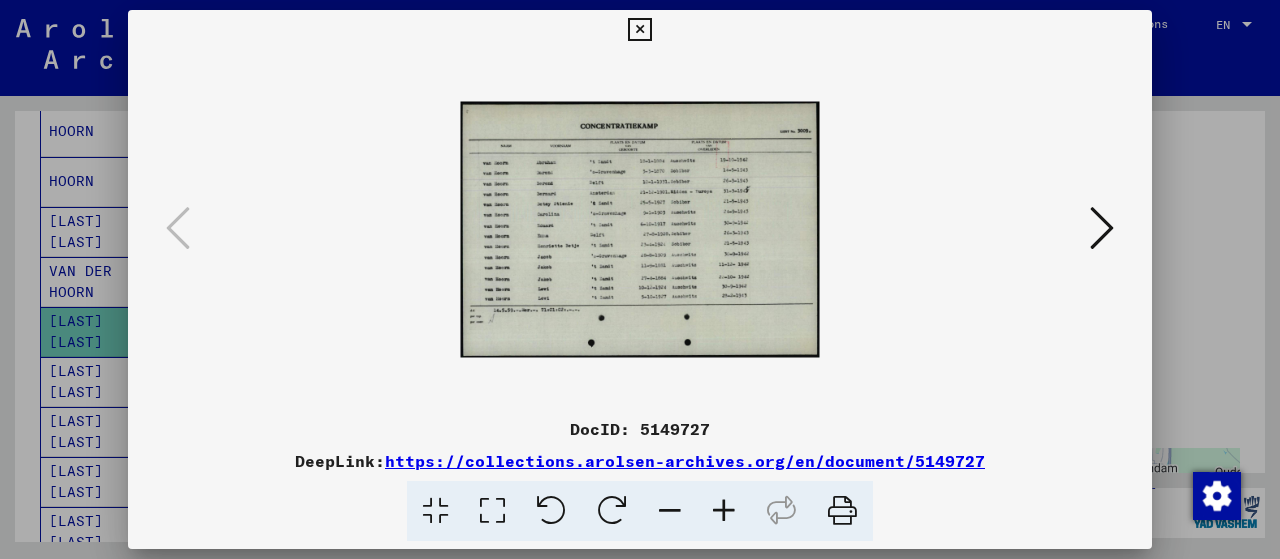 click at bounding box center (639, 30) 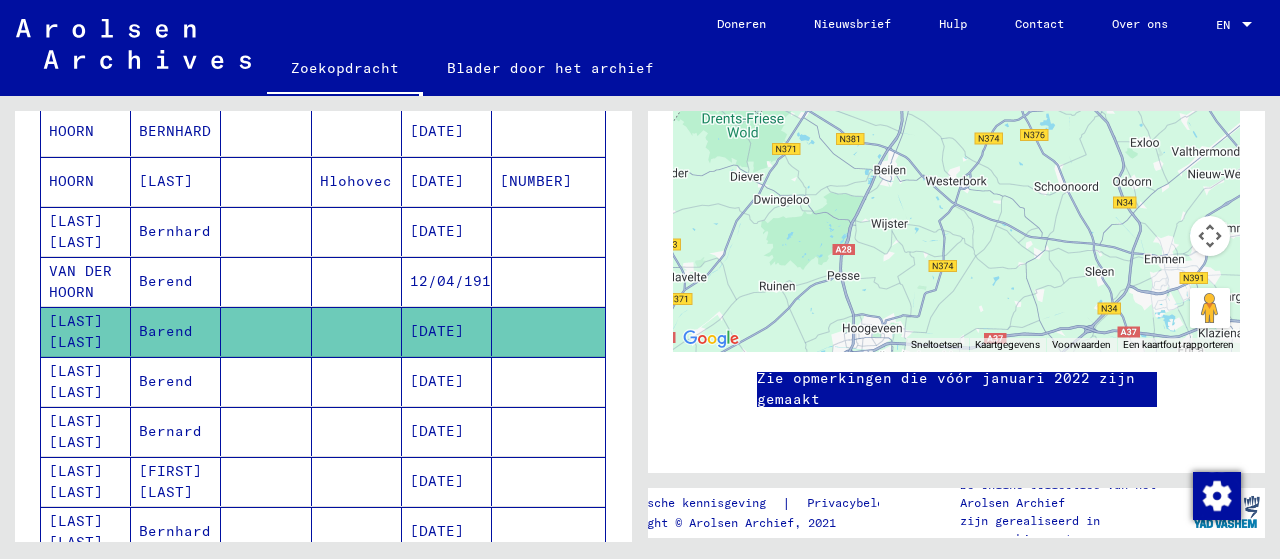 scroll, scrollTop: 900, scrollLeft: 0, axis: vertical 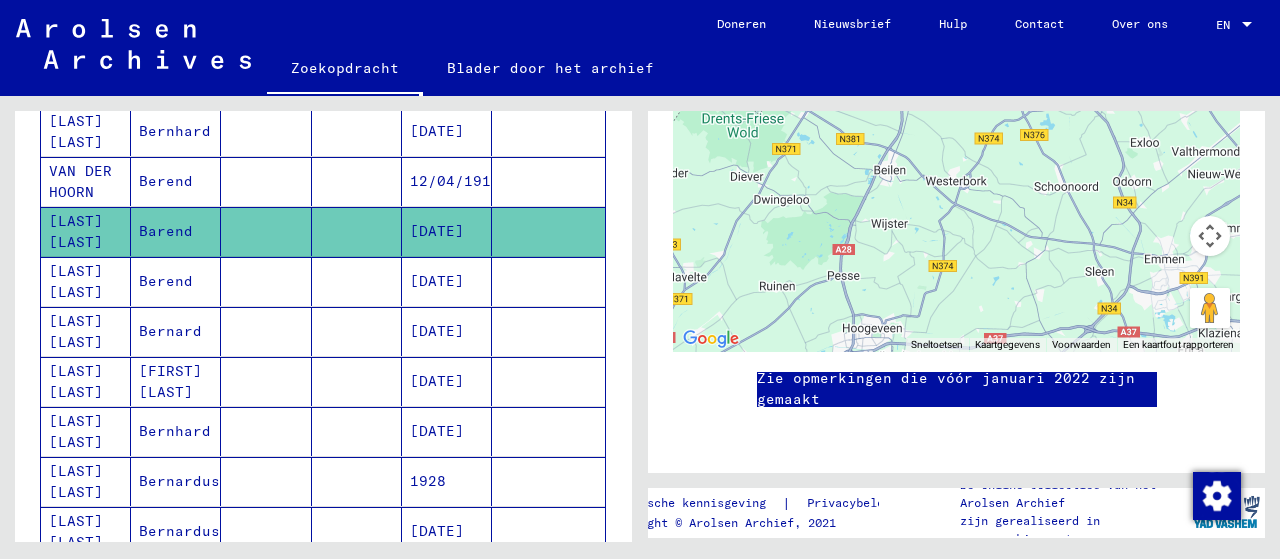 click on "[FIRST] [LAST]" at bounding box center [175, 431] 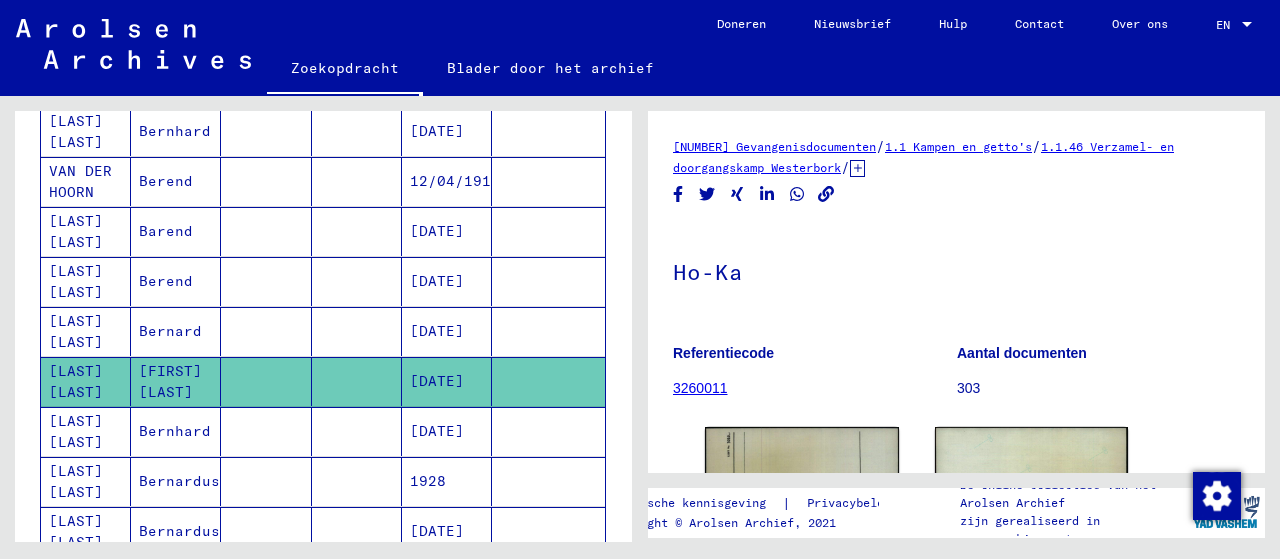 scroll, scrollTop: 0, scrollLeft: 0, axis: both 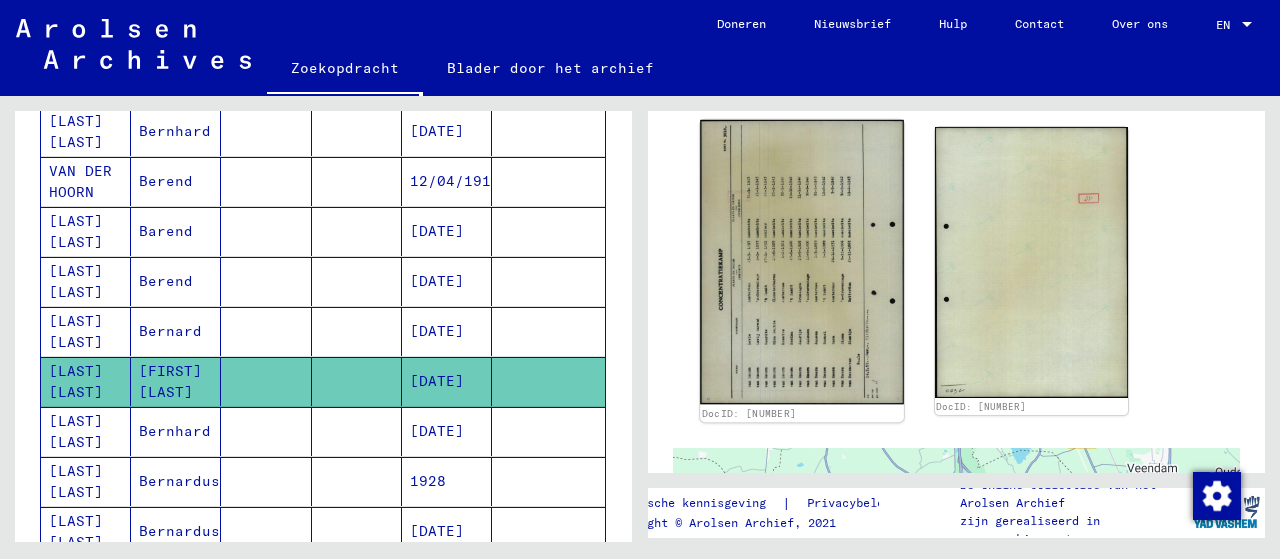 click 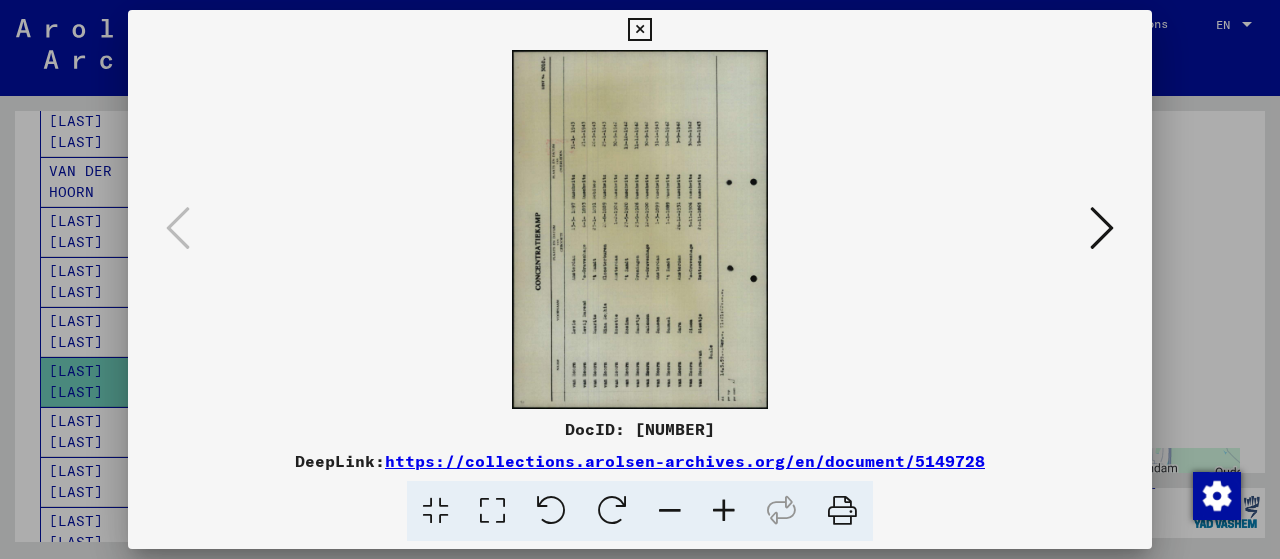 click at bounding box center [612, 511] 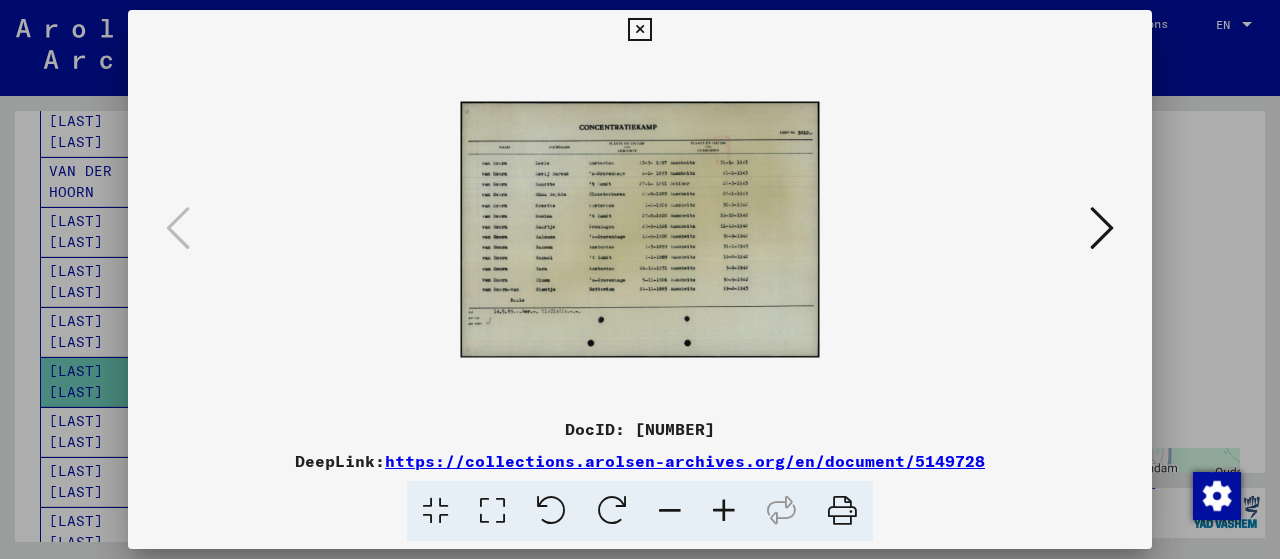 click at bounding box center [639, 30] 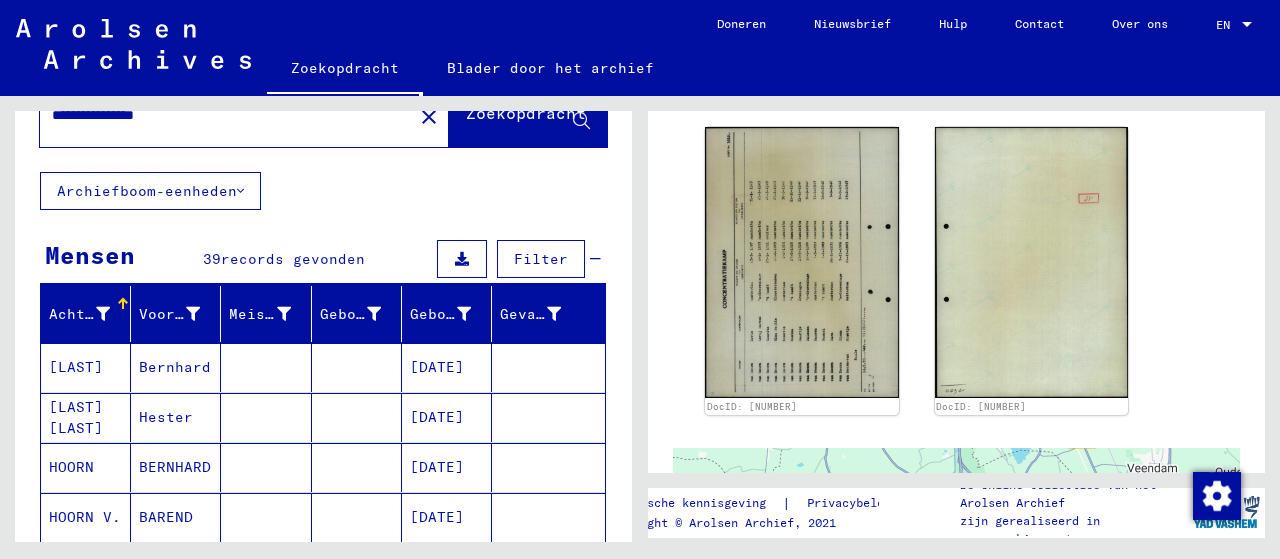 scroll, scrollTop: 0, scrollLeft: 0, axis: both 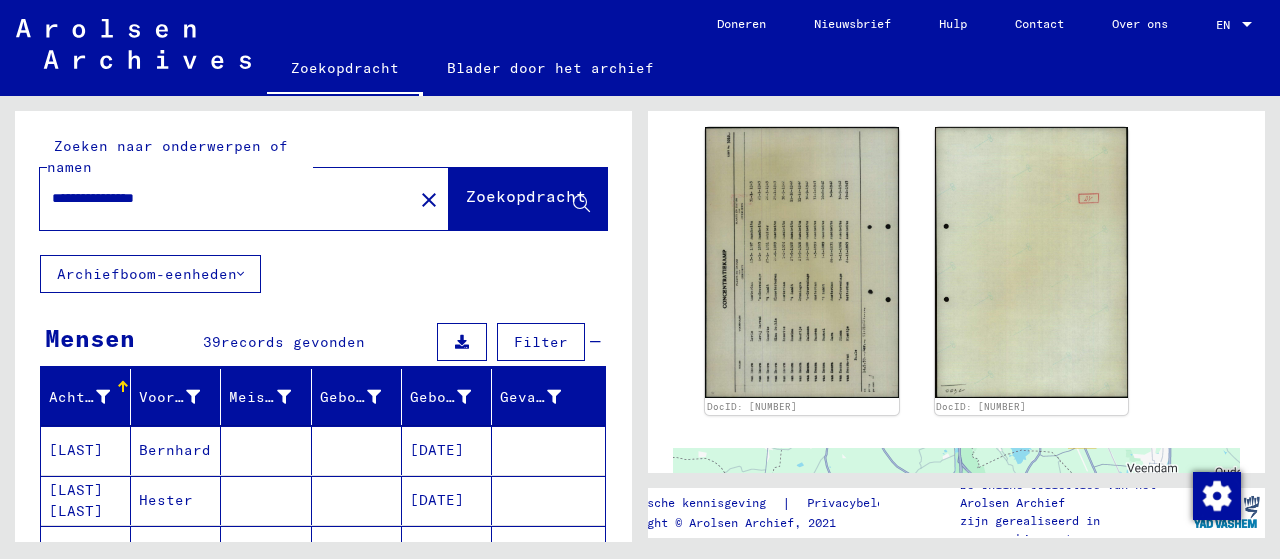 click on "close" 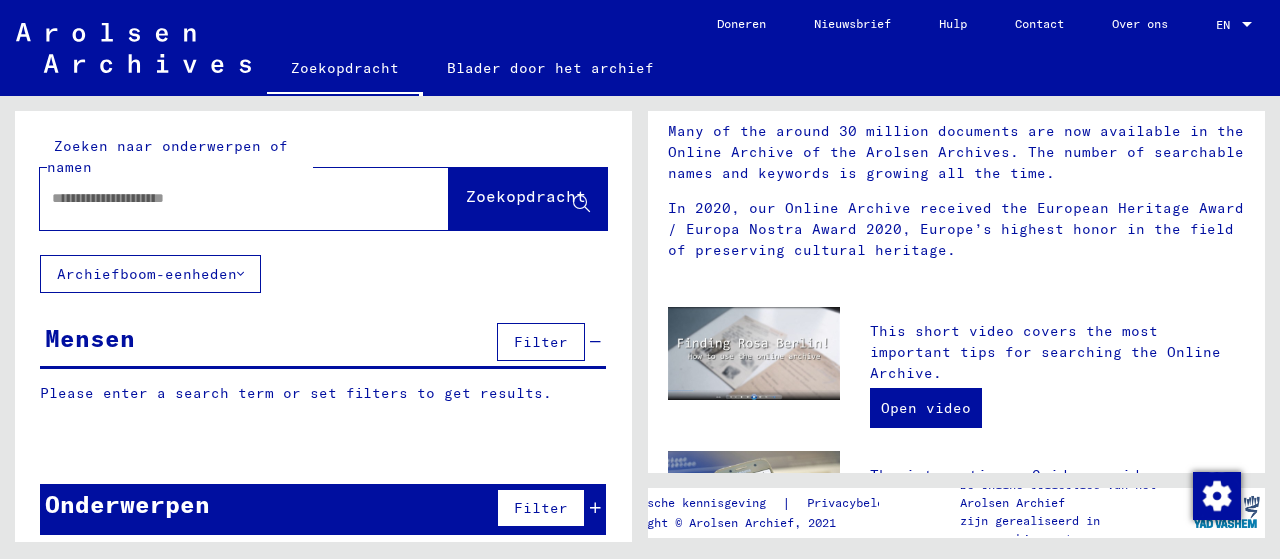 scroll, scrollTop: 0, scrollLeft: 0, axis: both 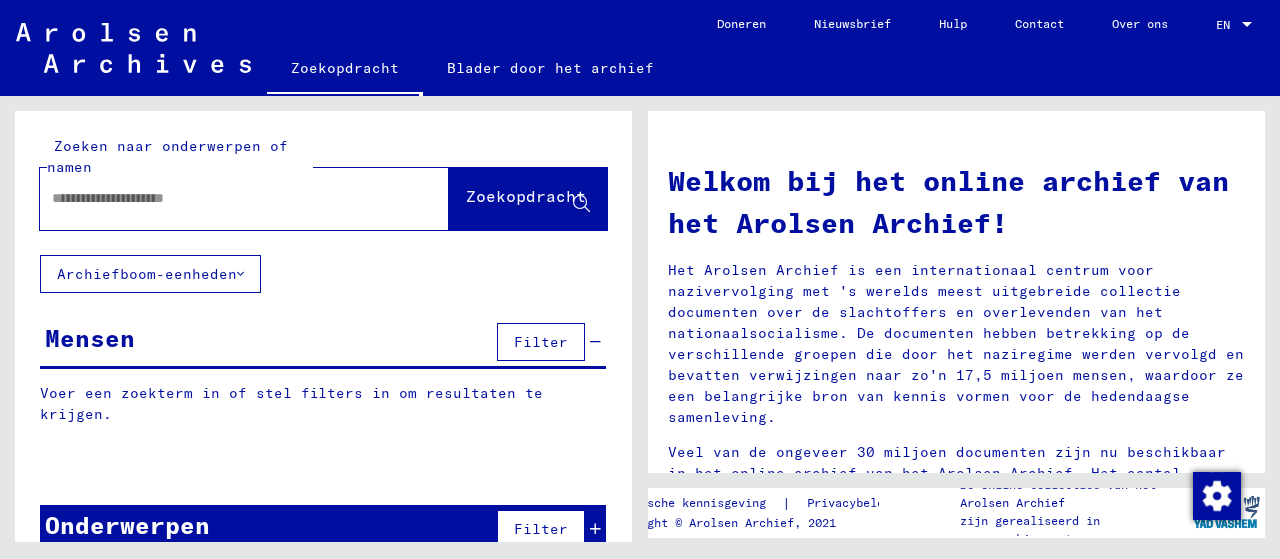 click at bounding box center [220, 198] 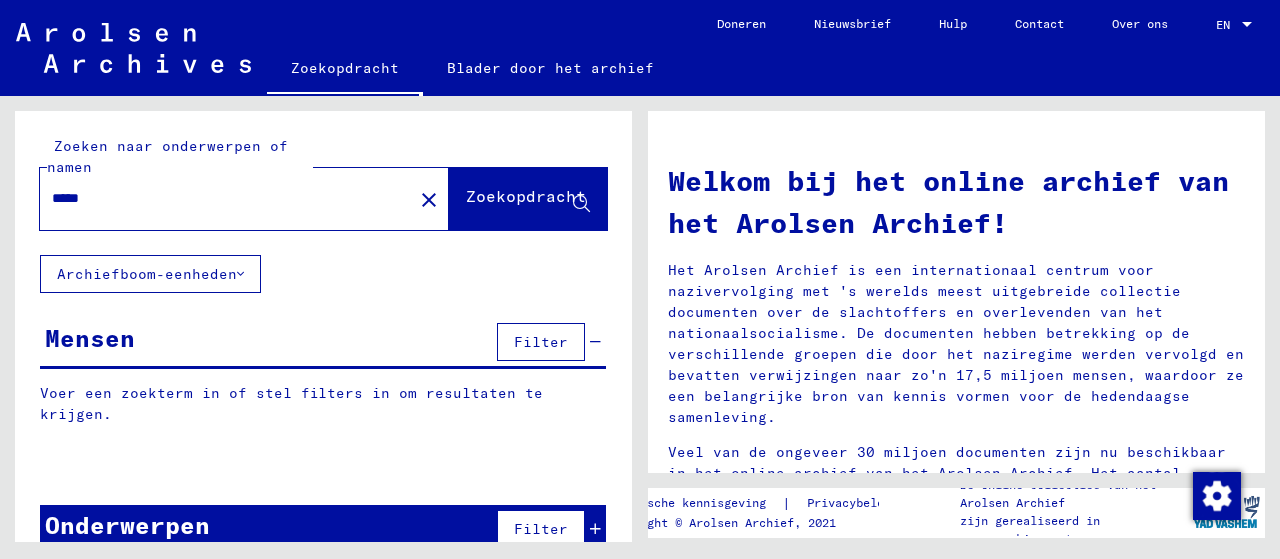 type on "*****" 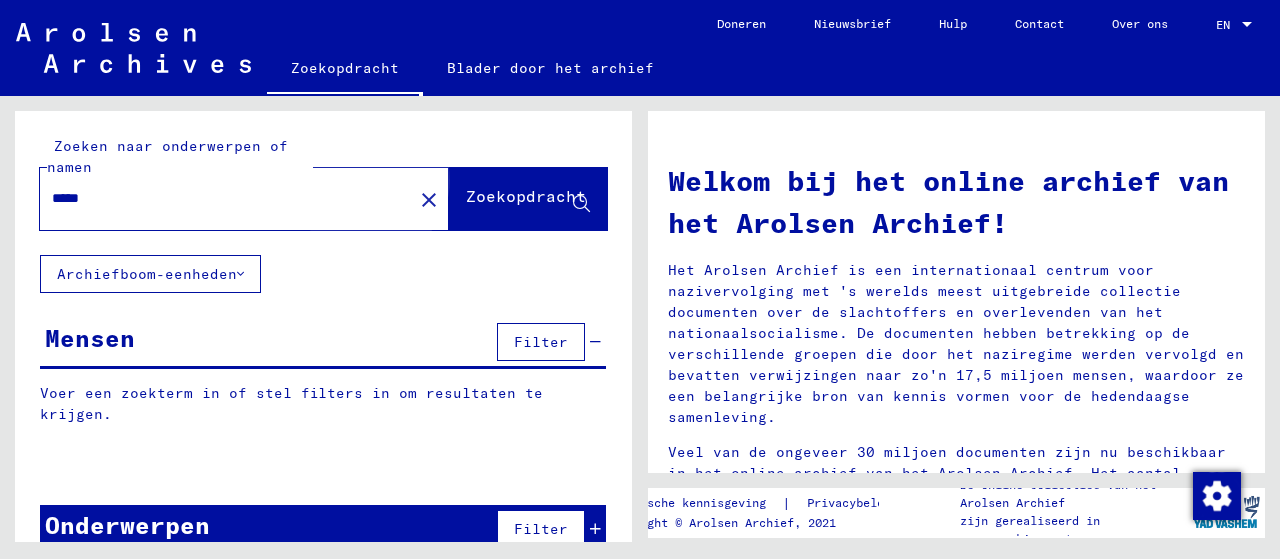 click on "Zoekopdracht" 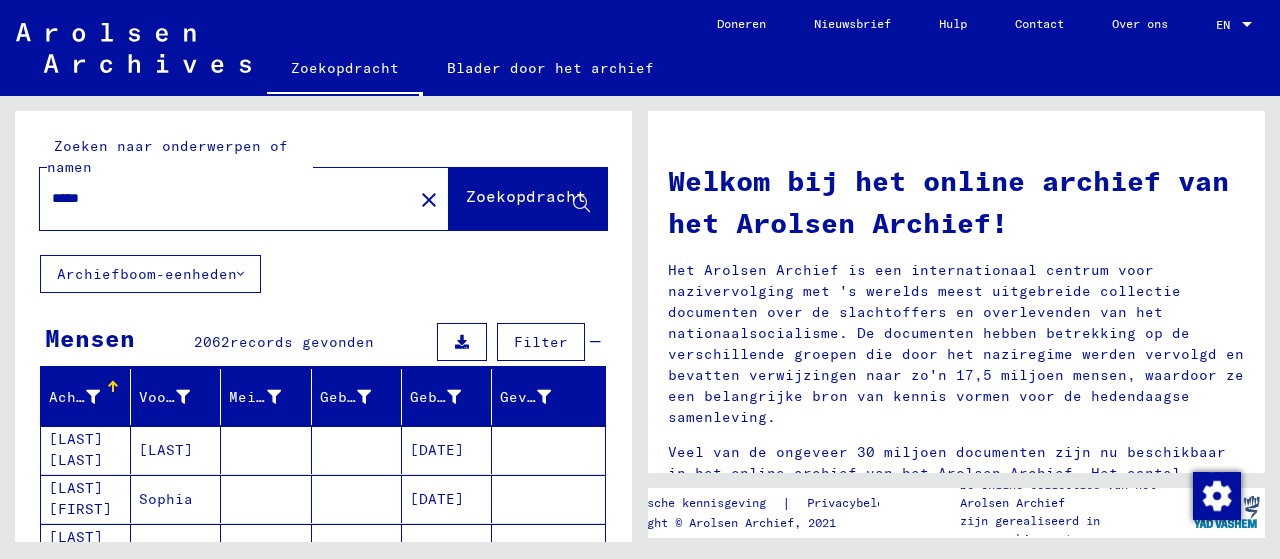scroll, scrollTop: 200, scrollLeft: 0, axis: vertical 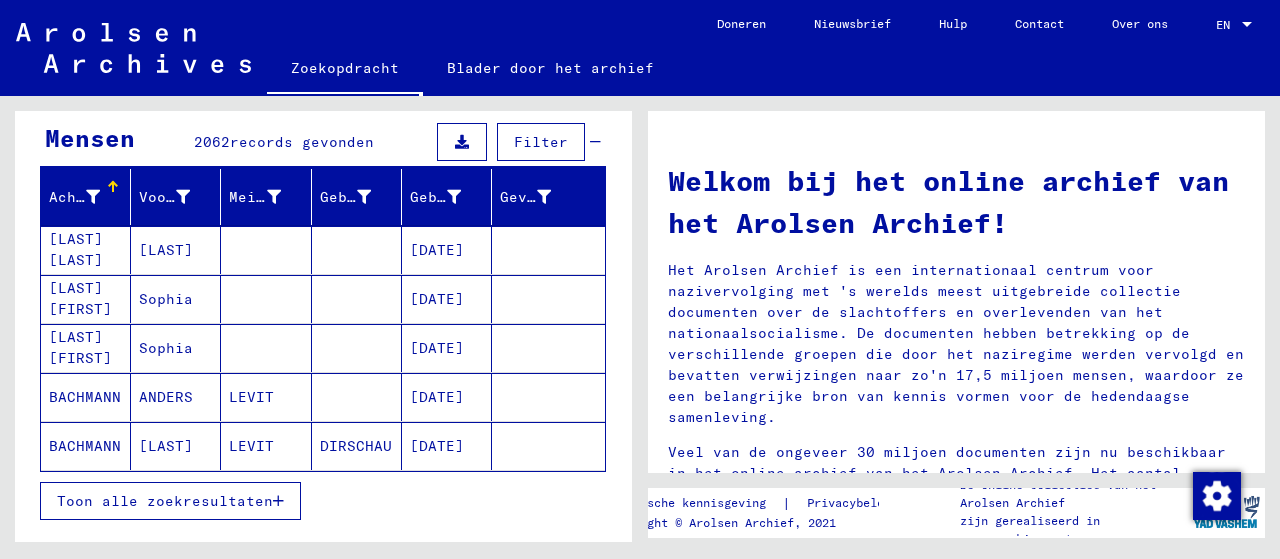 click on "Toon alle zoekresultaten" at bounding box center [165, 501] 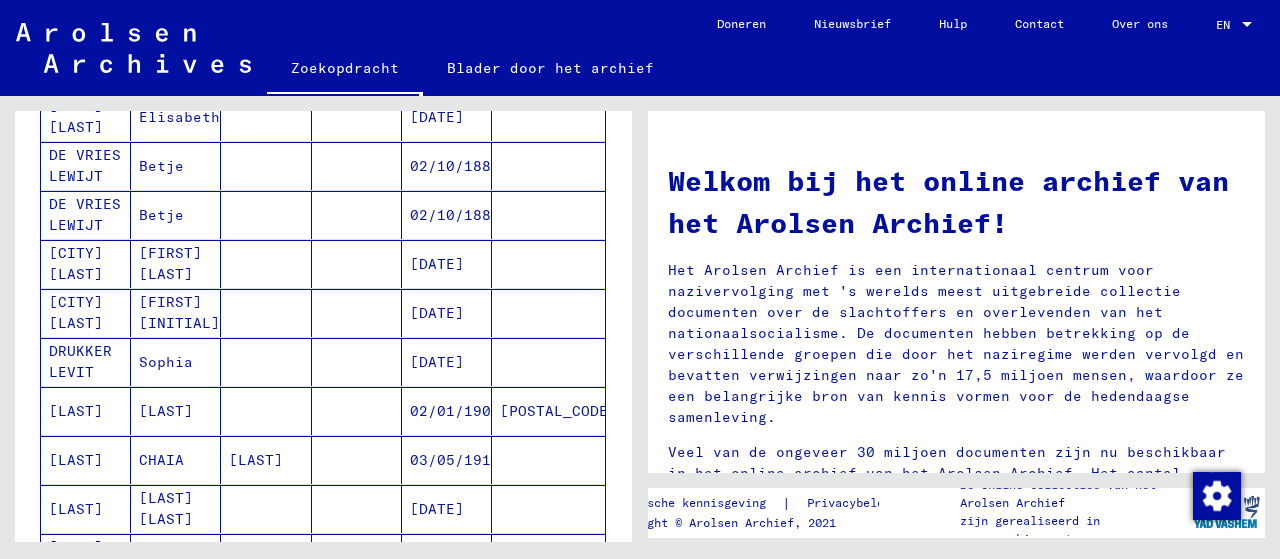scroll, scrollTop: 1100, scrollLeft: 0, axis: vertical 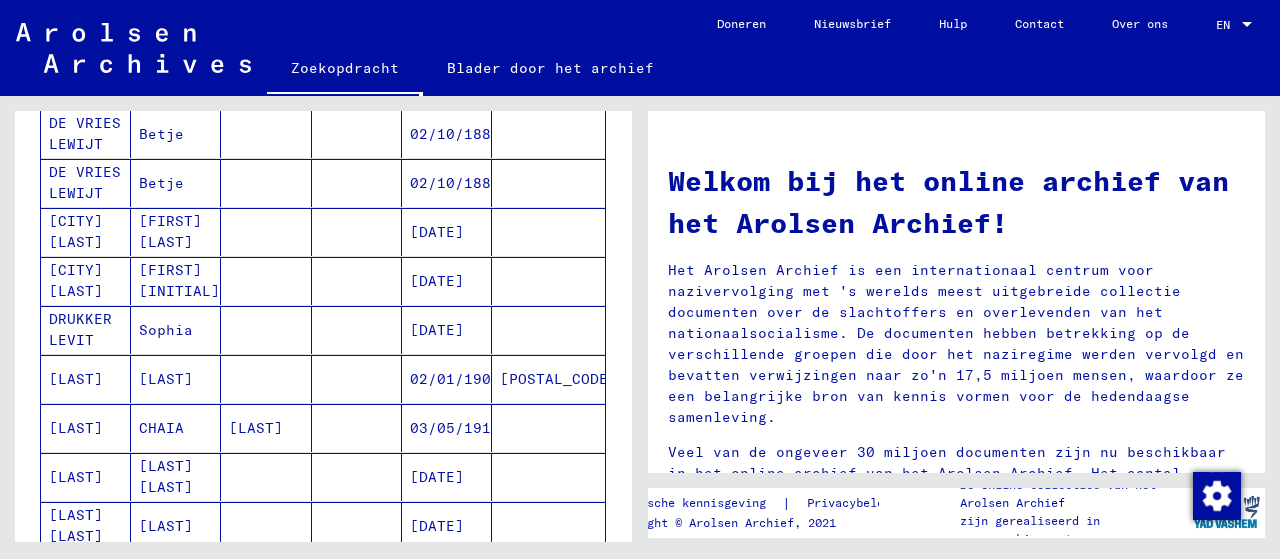 click on "Sophia" at bounding box center [166, 379] 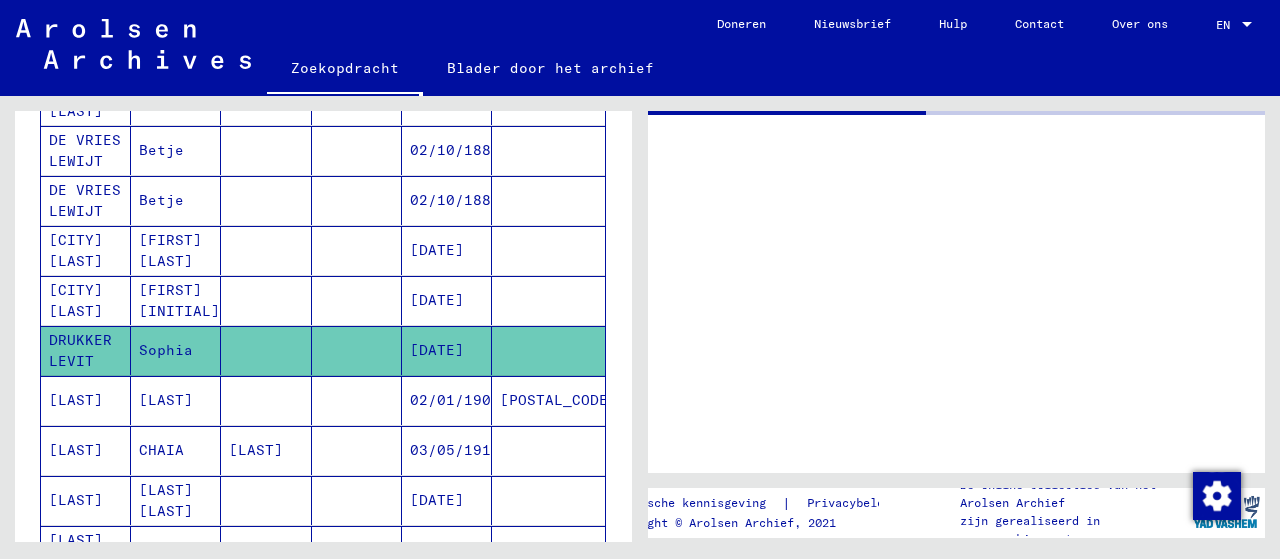 scroll, scrollTop: 1110, scrollLeft: 0, axis: vertical 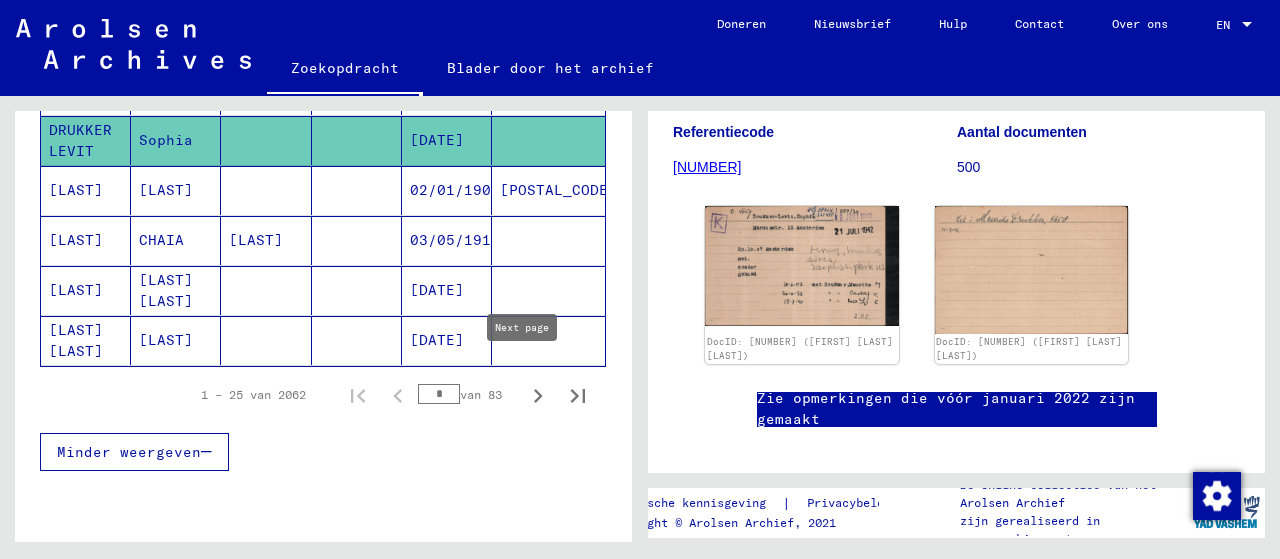 click 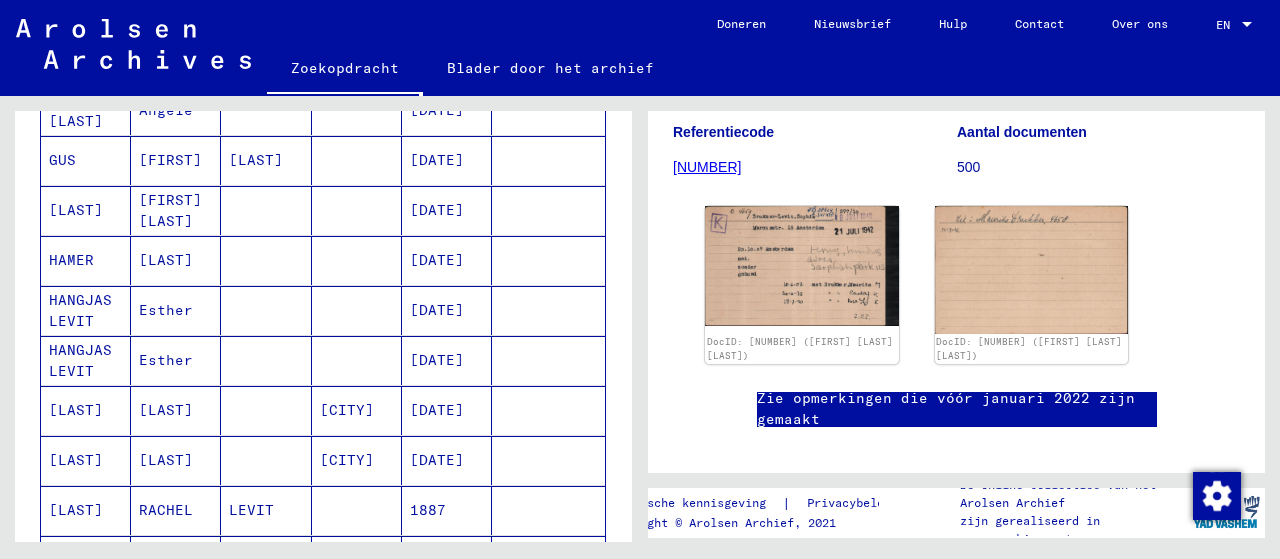 scroll, scrollTop: 1010, scrollLeft: 0, axis: vertical 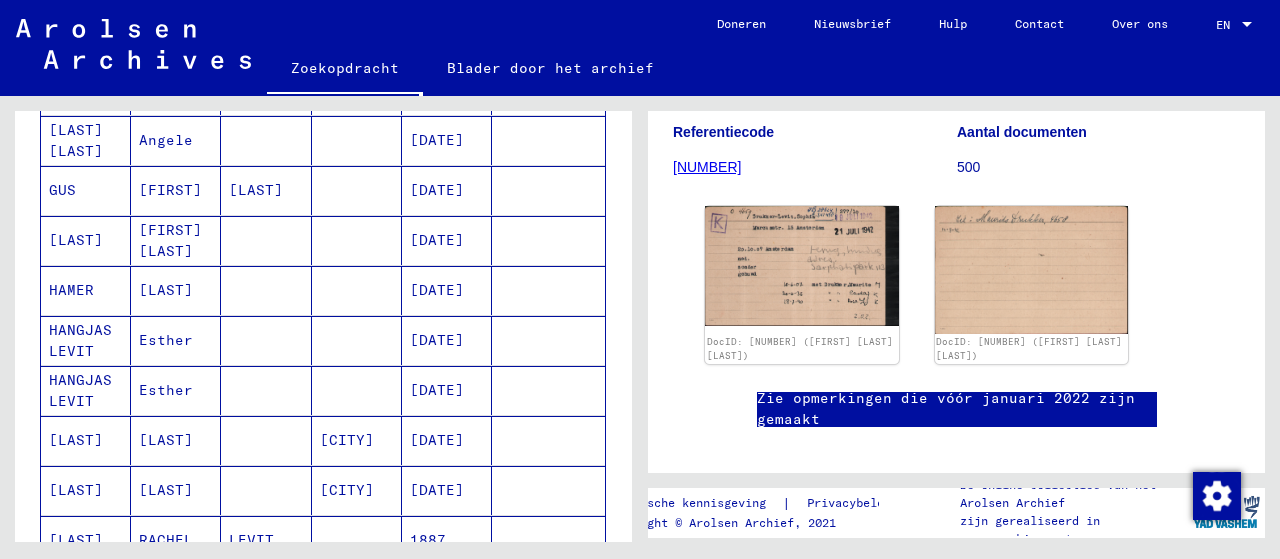 click on "Esther" at bounding box center [166, 390] 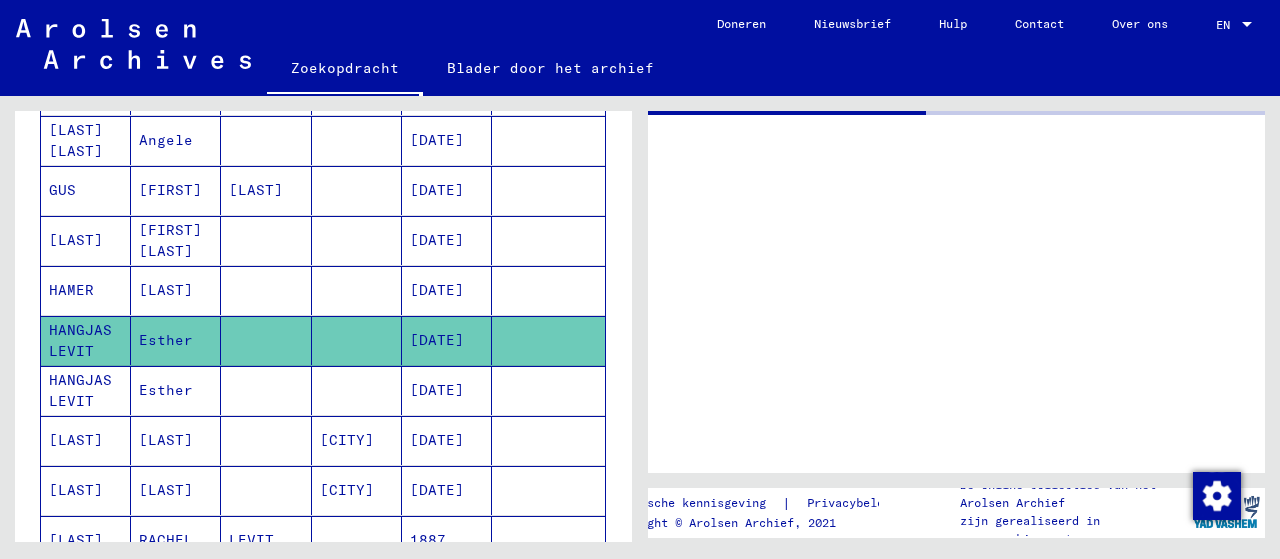 scroll, scrollTop: 0, scrollLeft: 0, axis: both 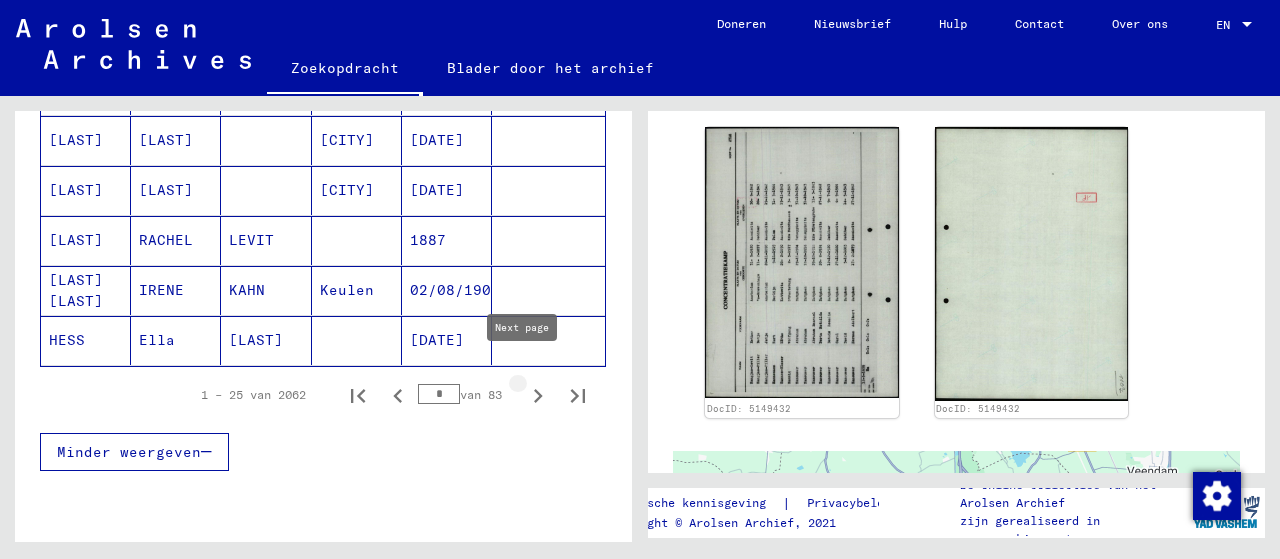 click 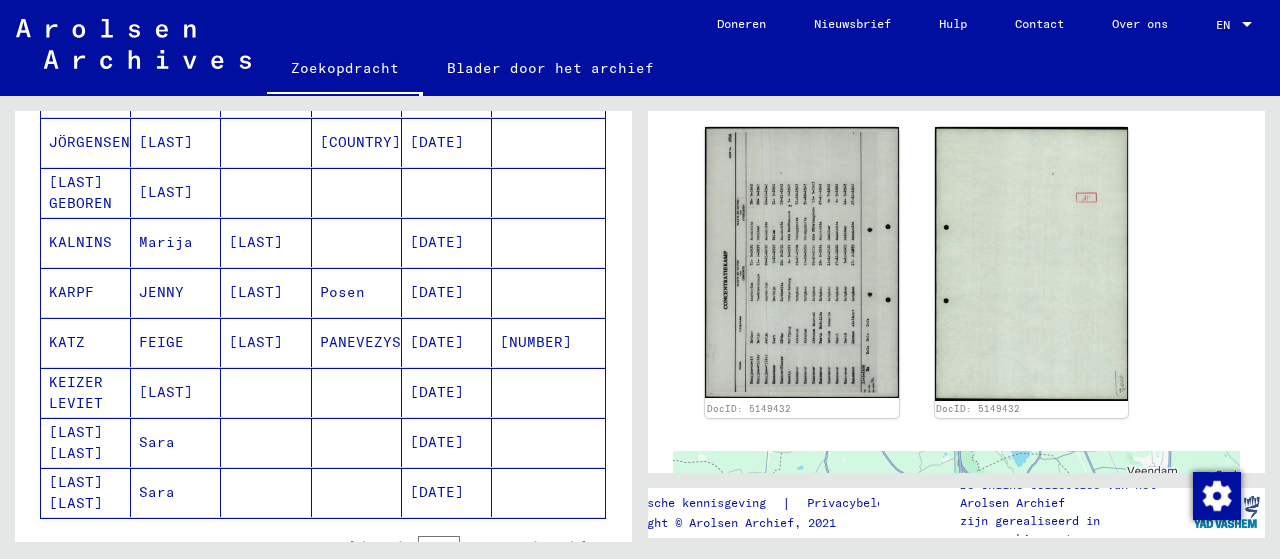 scroll, scrollTop: 1210, scrollLeft: 0, axis: vertical 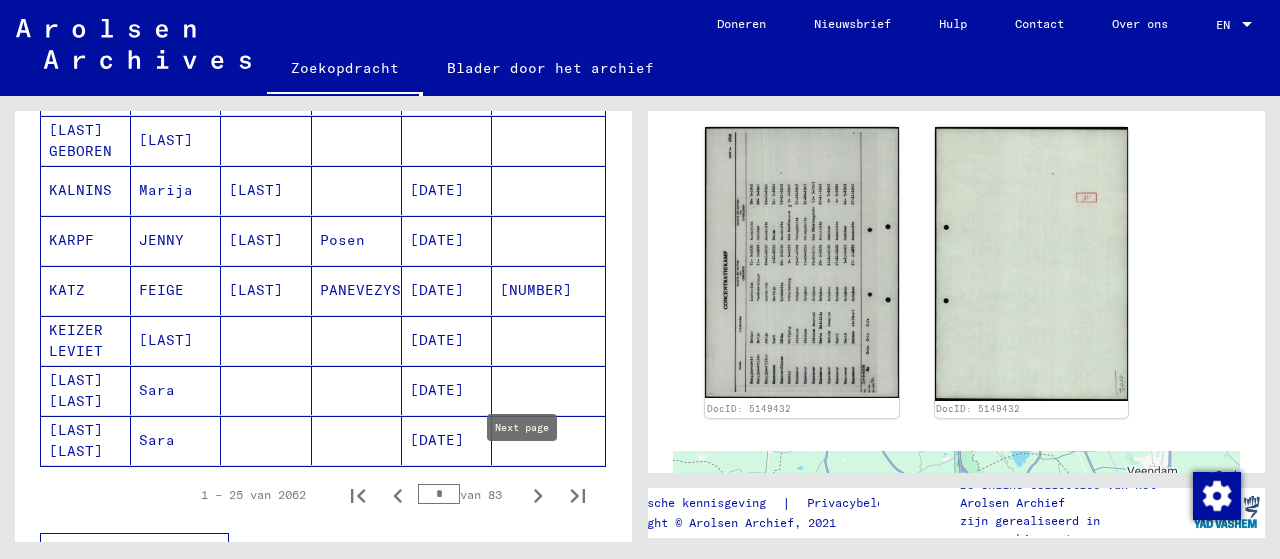 click 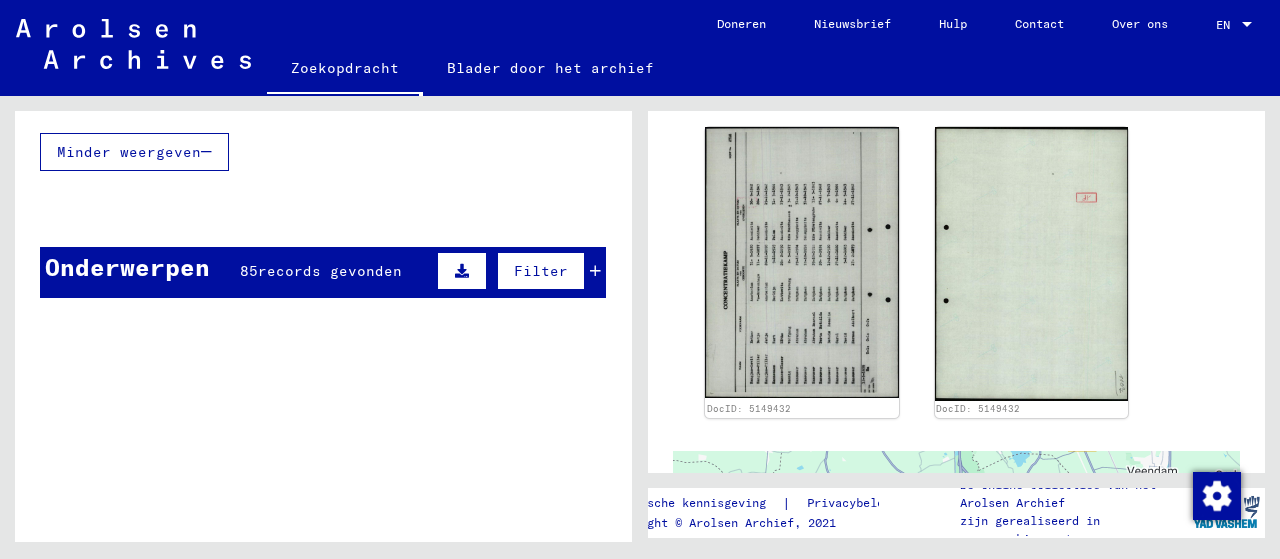 scroll, scrollTop: 1310, scrollLeft: 0, axis: vertical 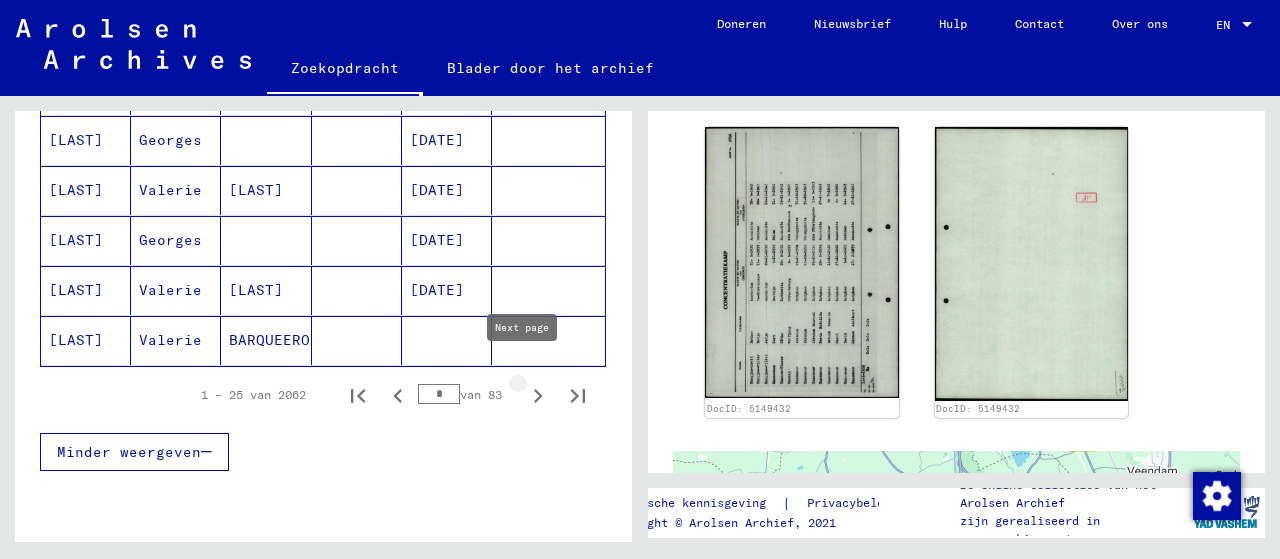 click 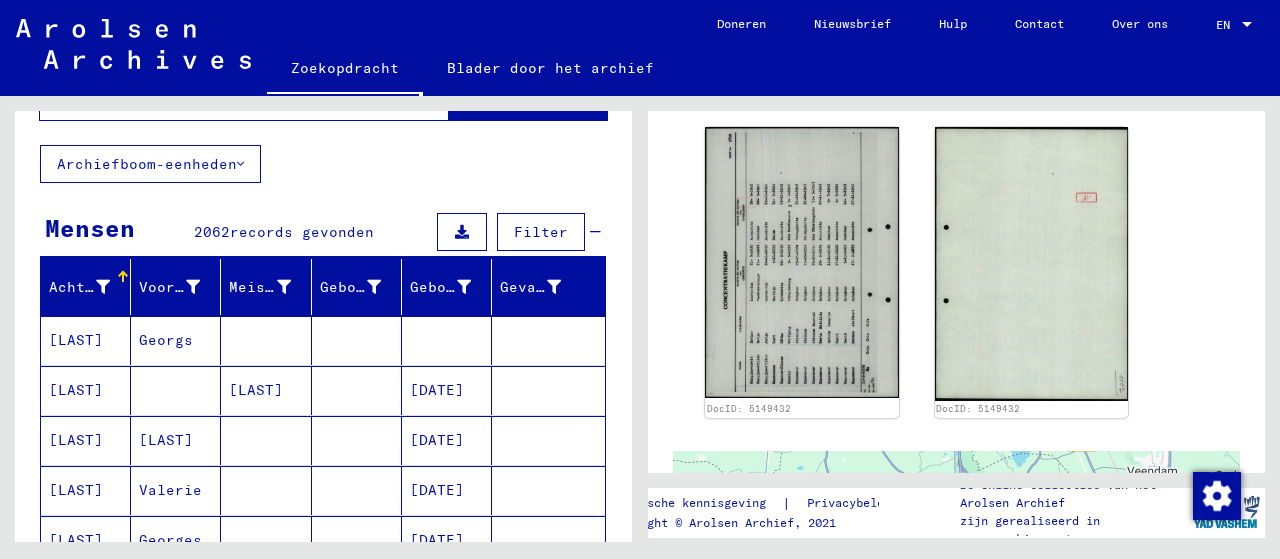 scroll, scrollTop: 0, scrollLeft: 0, axis: both 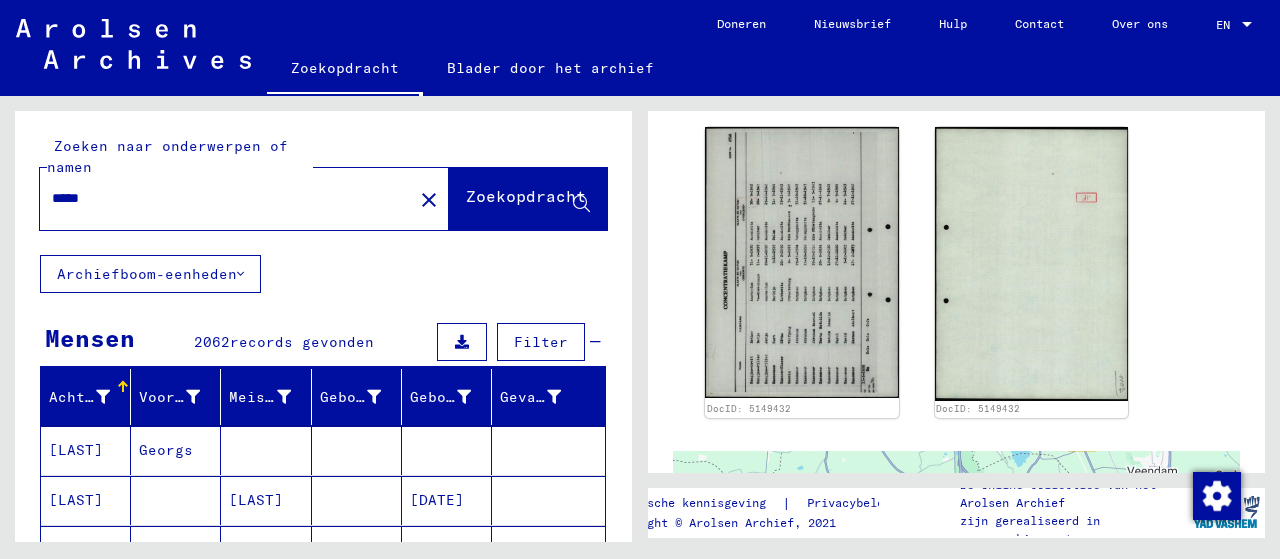 click on "close" 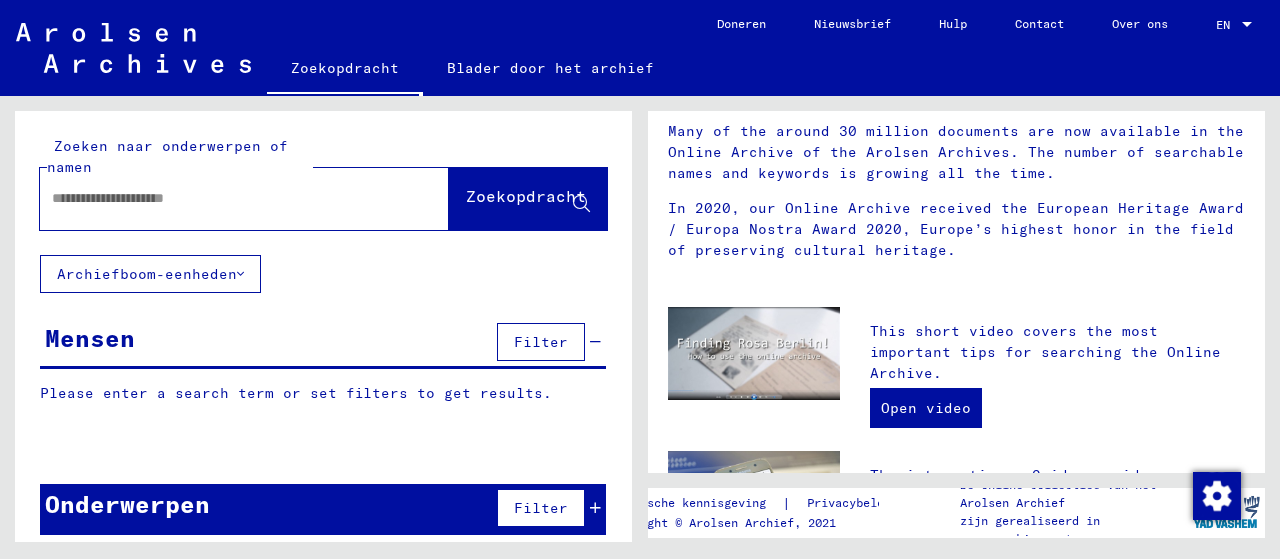 scroll, scrollTop: 0, scrollLeft: 0, axis: both 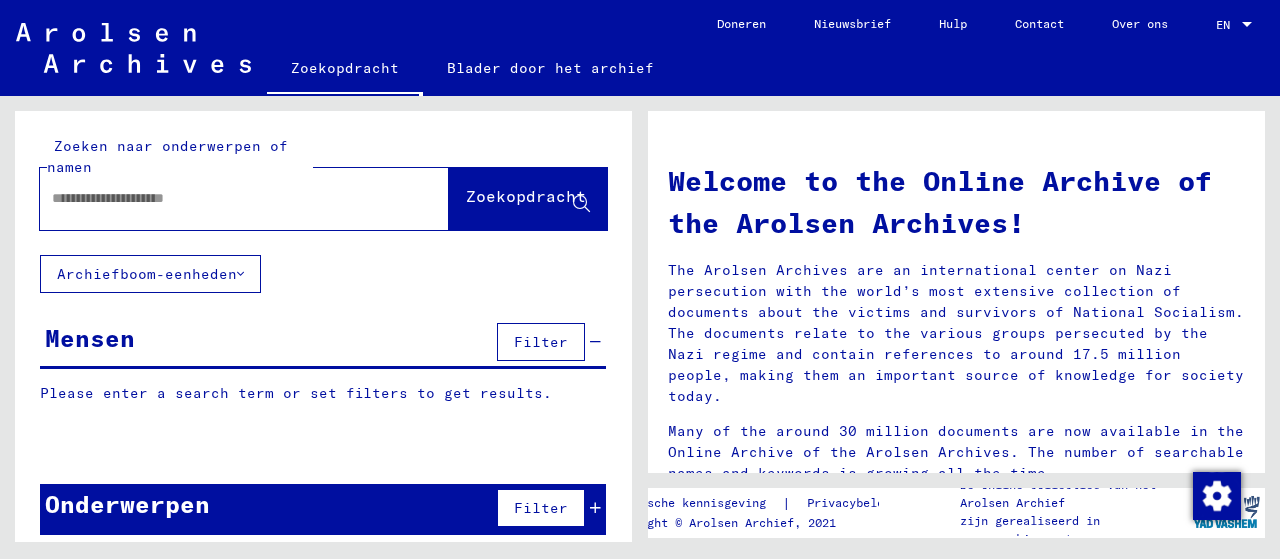 click at bounding box center [220, 198] 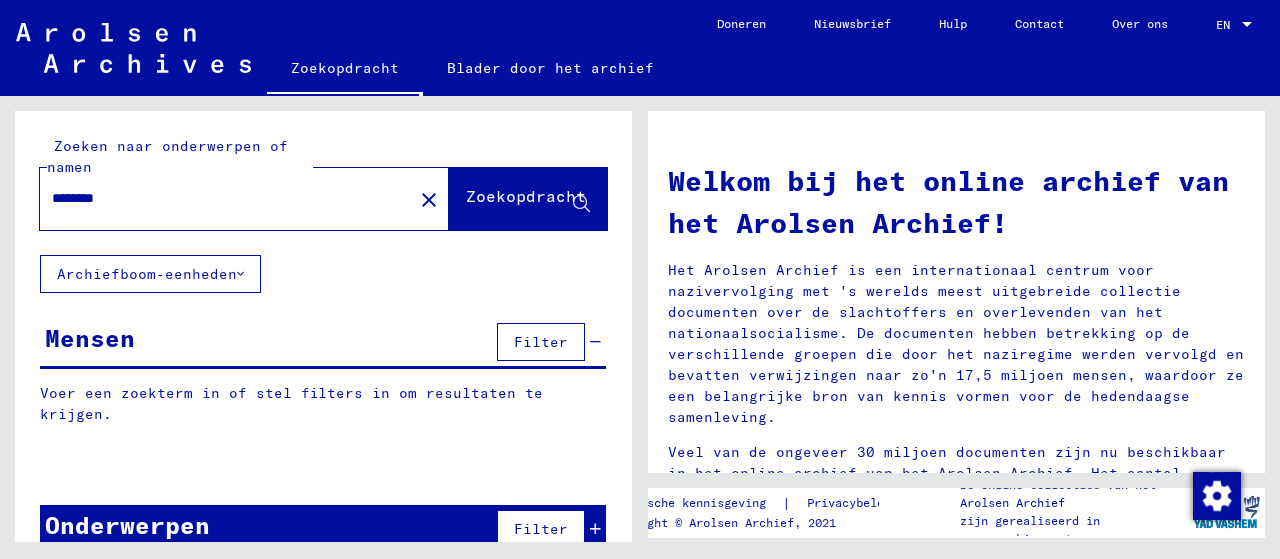 type on "********" 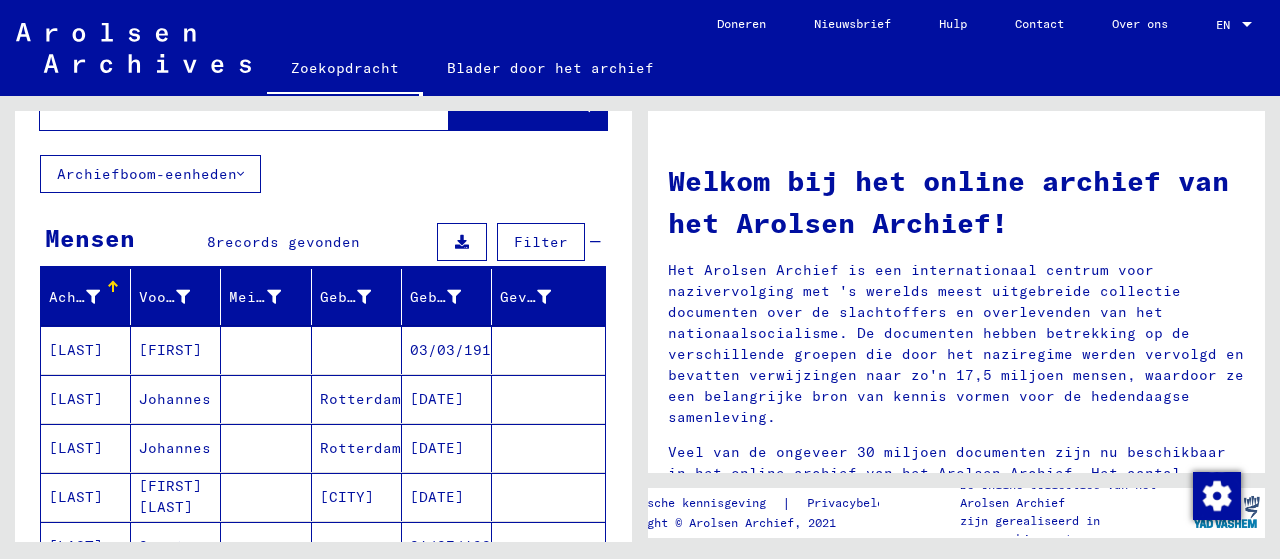 scroll, scrollTop: 200, scrollLeft: 0, axis: vertical 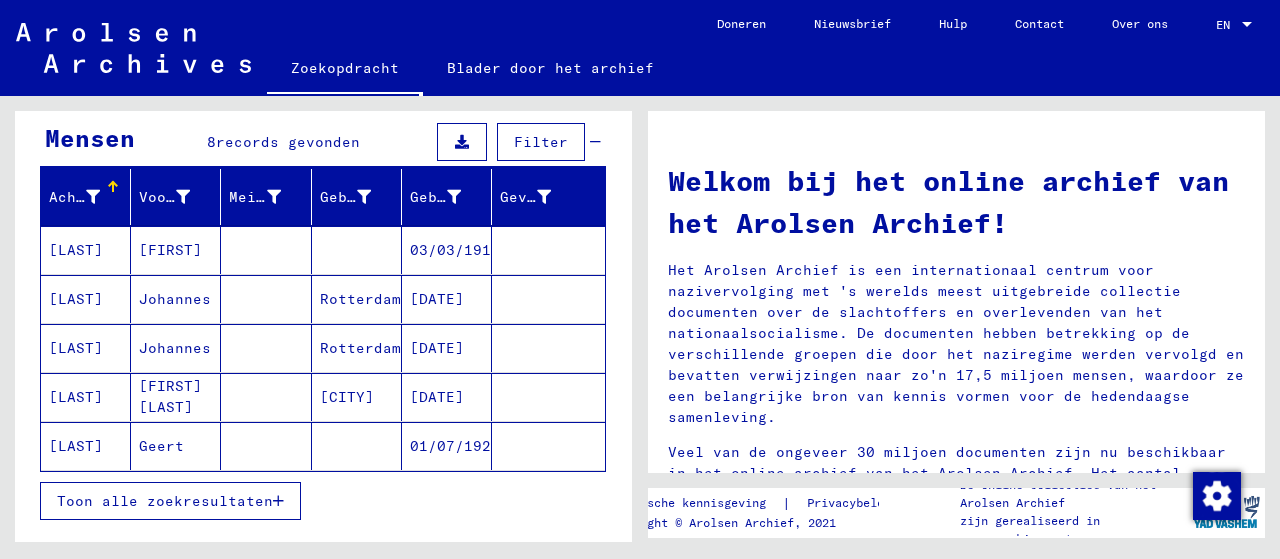 click on "[FIRST]" at bounding box center [175, 299] 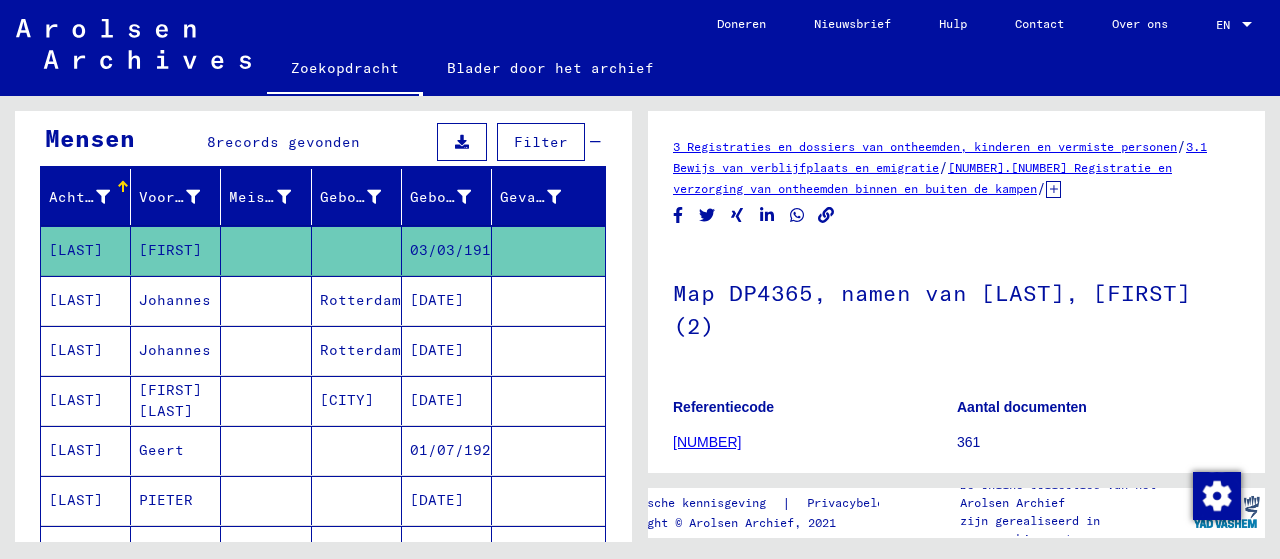 scroll, scrollTop: 0, scrollLeft: 0, axis: both 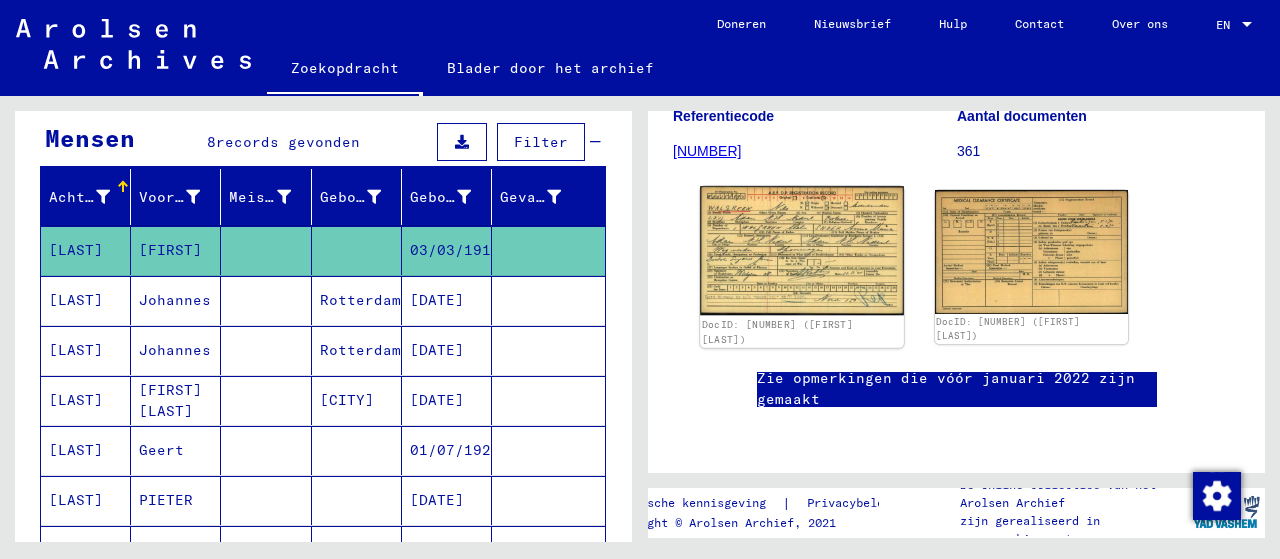 click 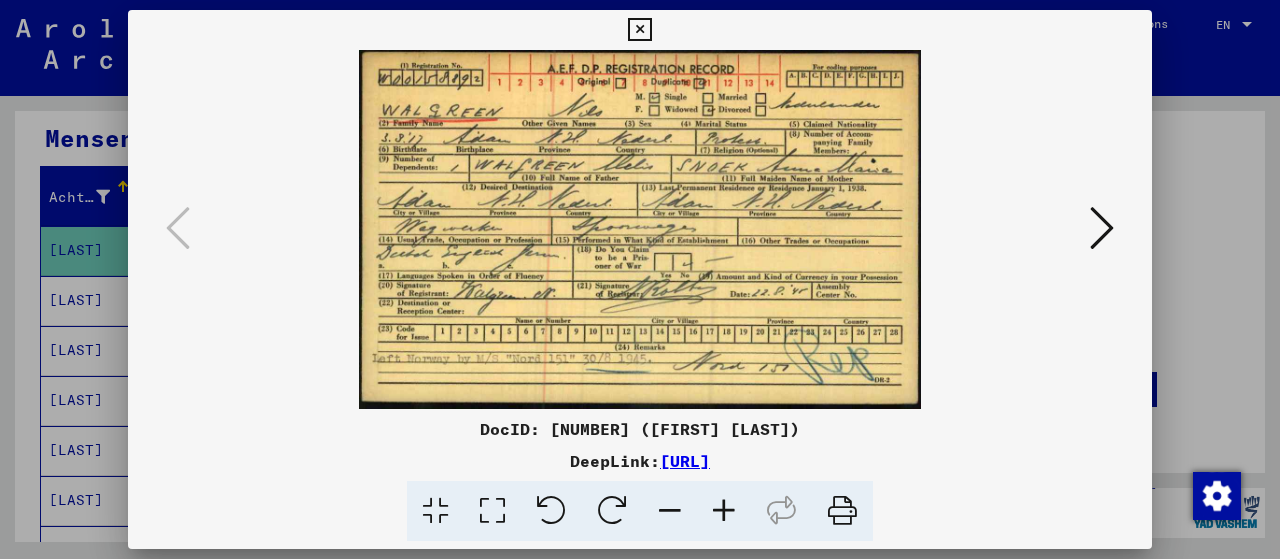 click at bounding box center [640, 511] 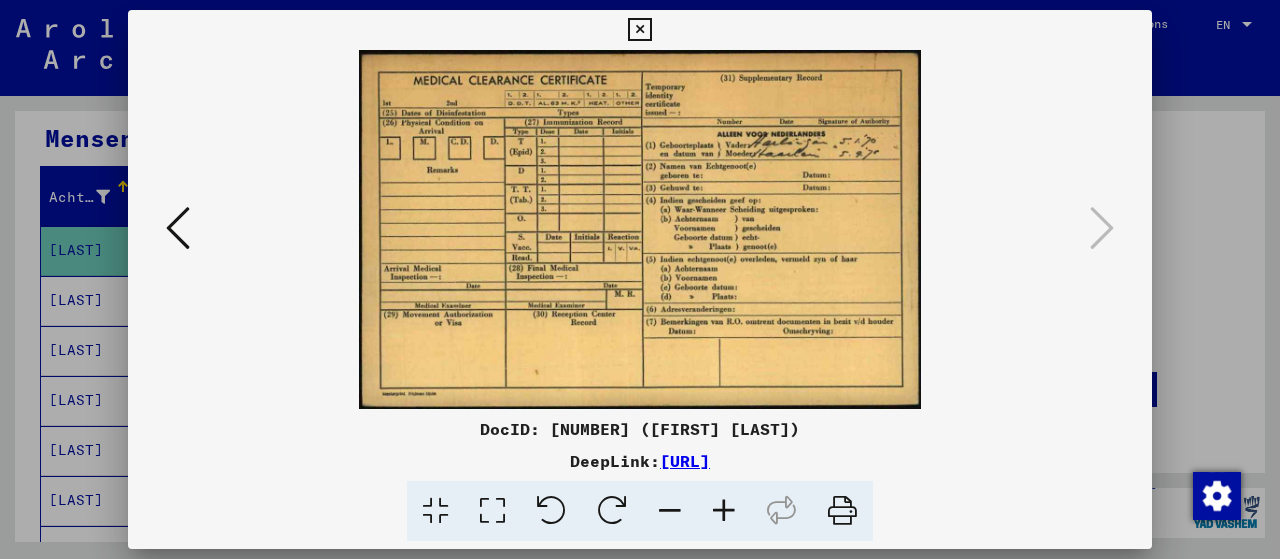click at bounding box center [639, 30] 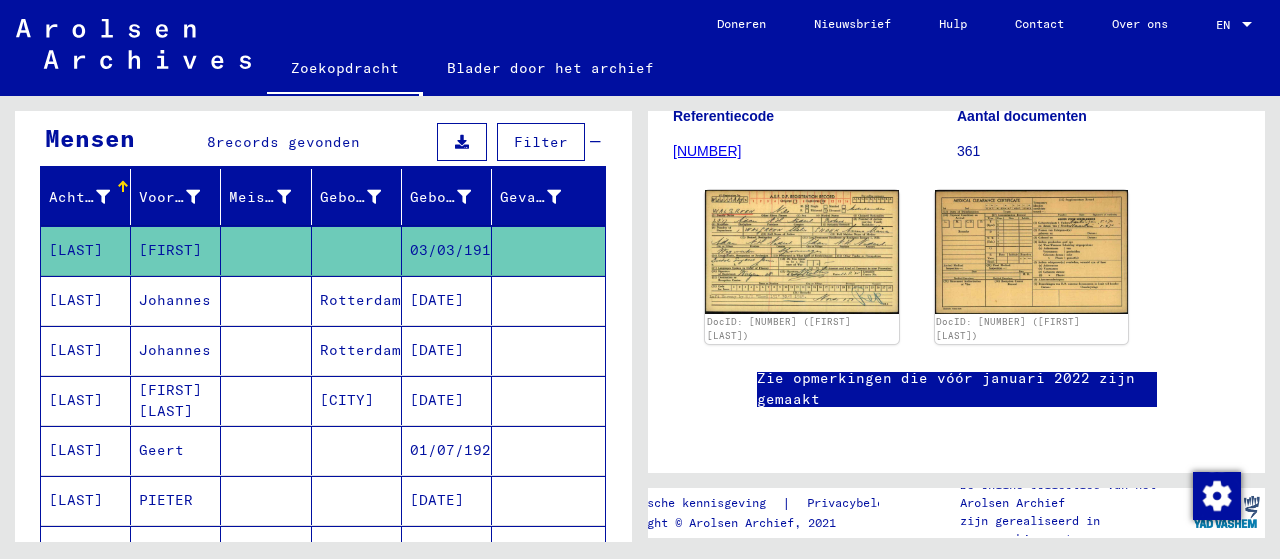 scroll, scrollTop: 400, scrollLeft: 0, axis: vertical 